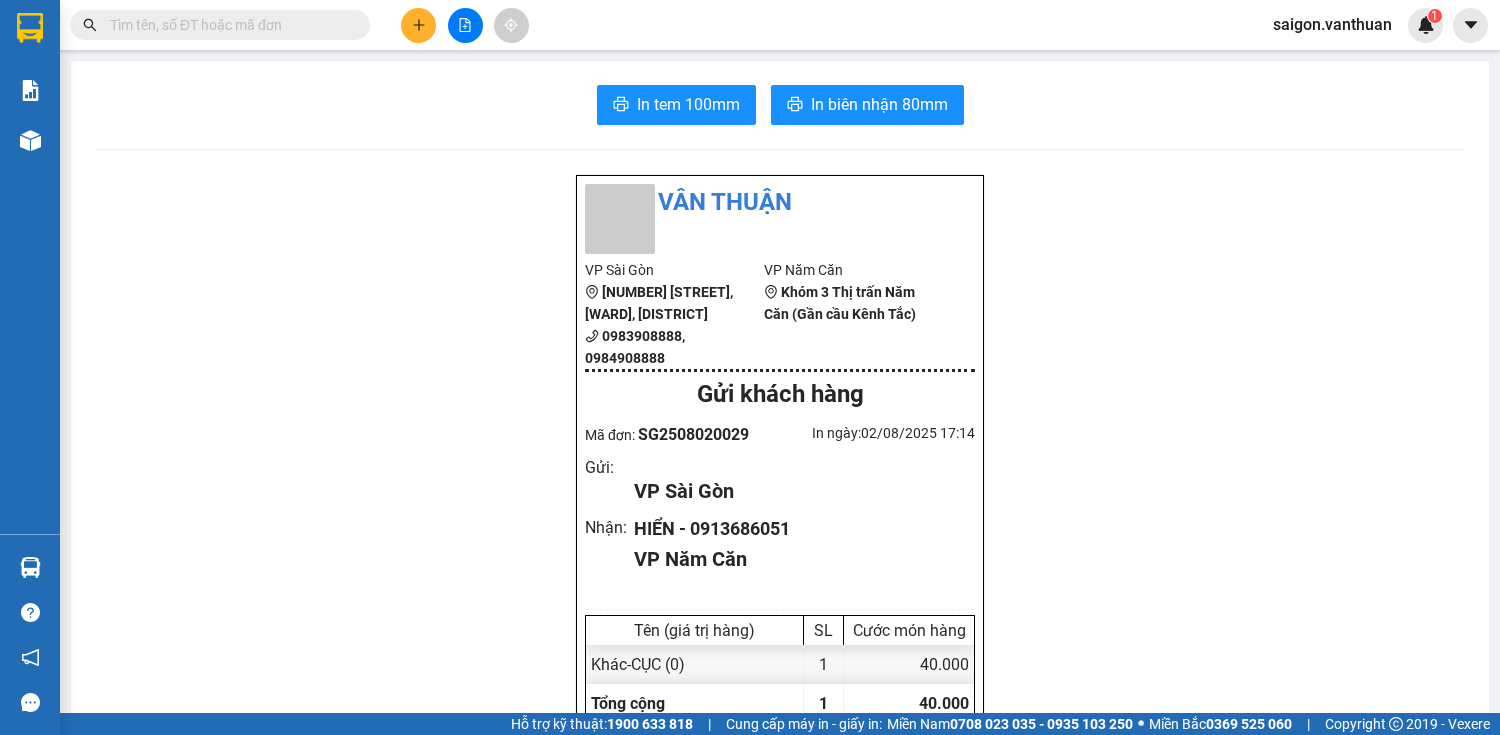 scroll, scrollTop: 0, scrollLeft: 0, axis: both 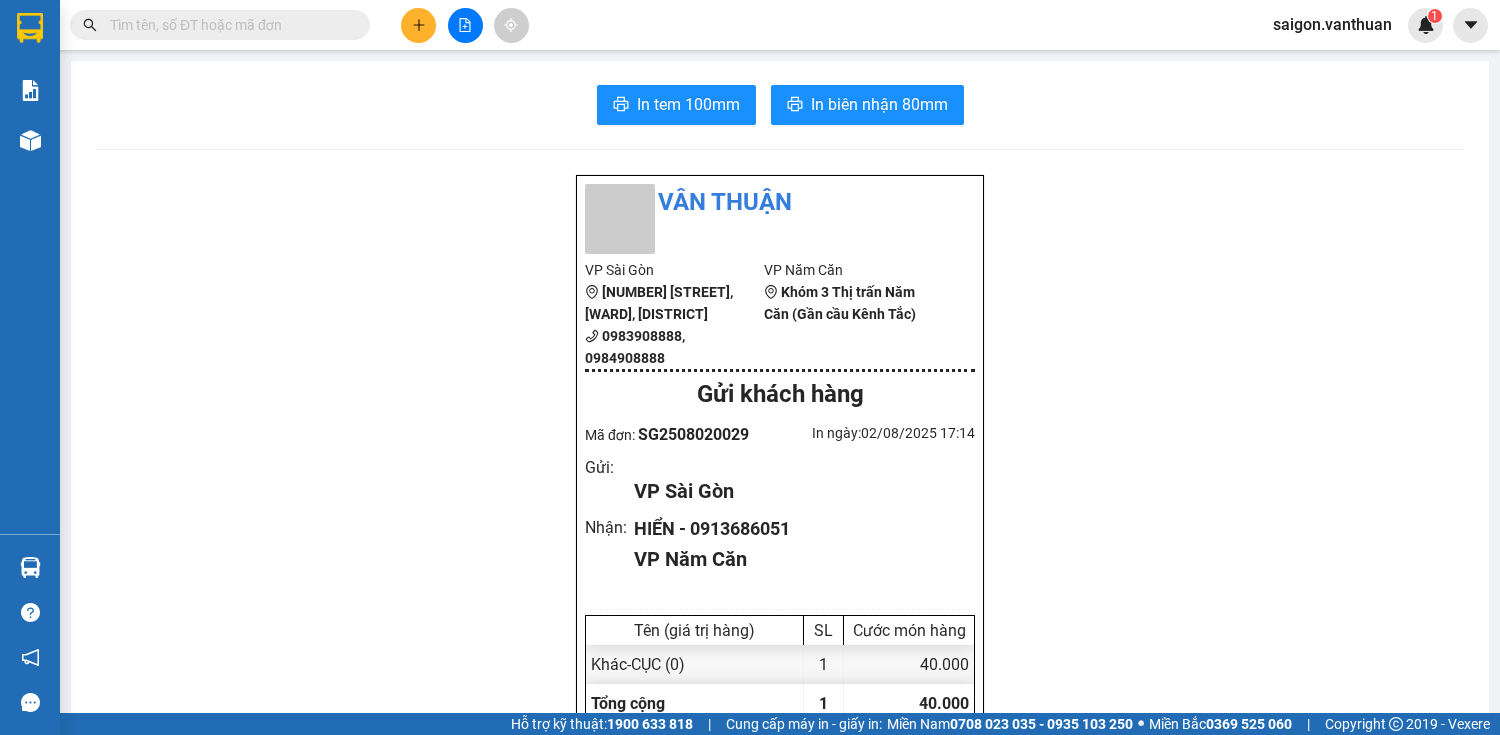 drag, startPoint x: 452, startPoint y: 23, endPoint x: 428, endPoint y: 56, distance: 40.804413 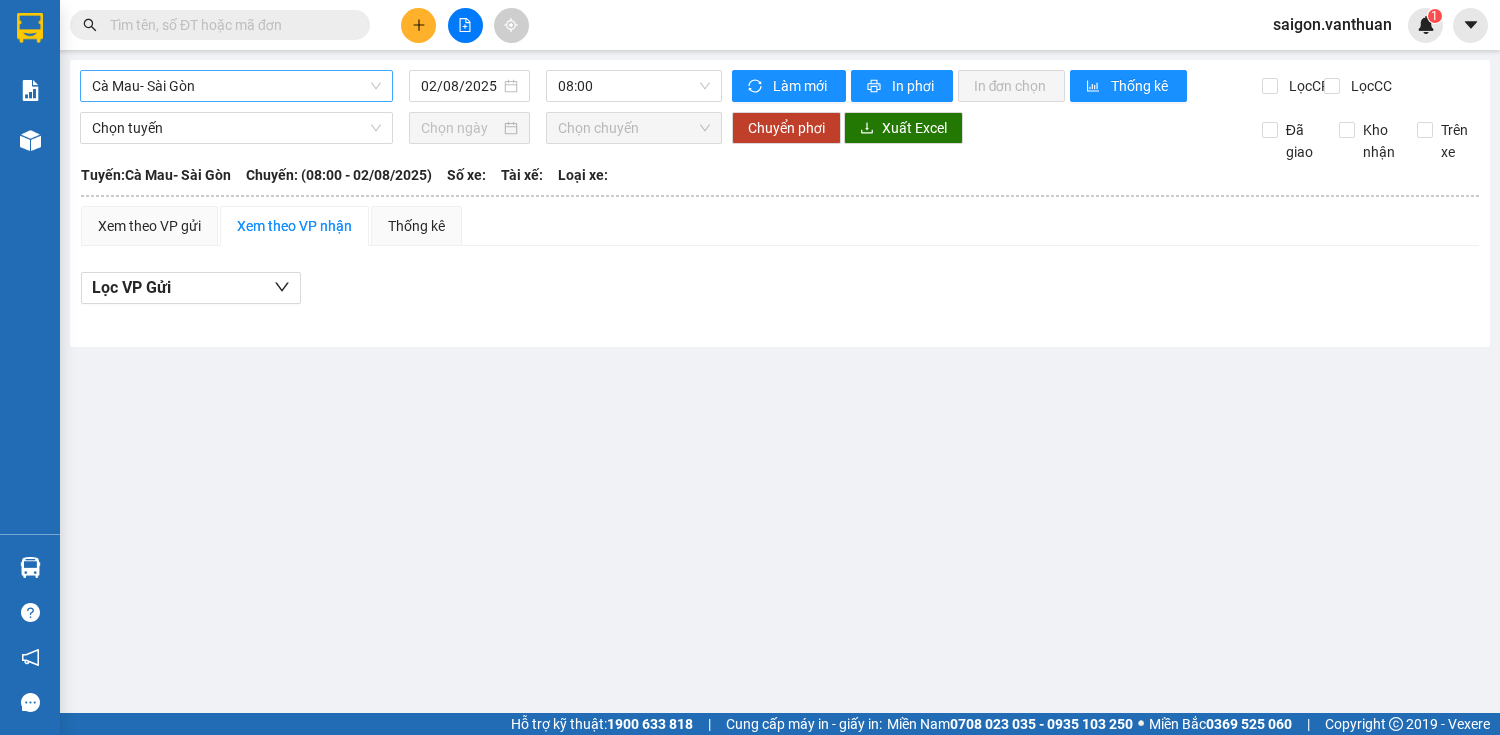 click on "Cà Mau- Sài Gòn" at bounding box center (236, 86) 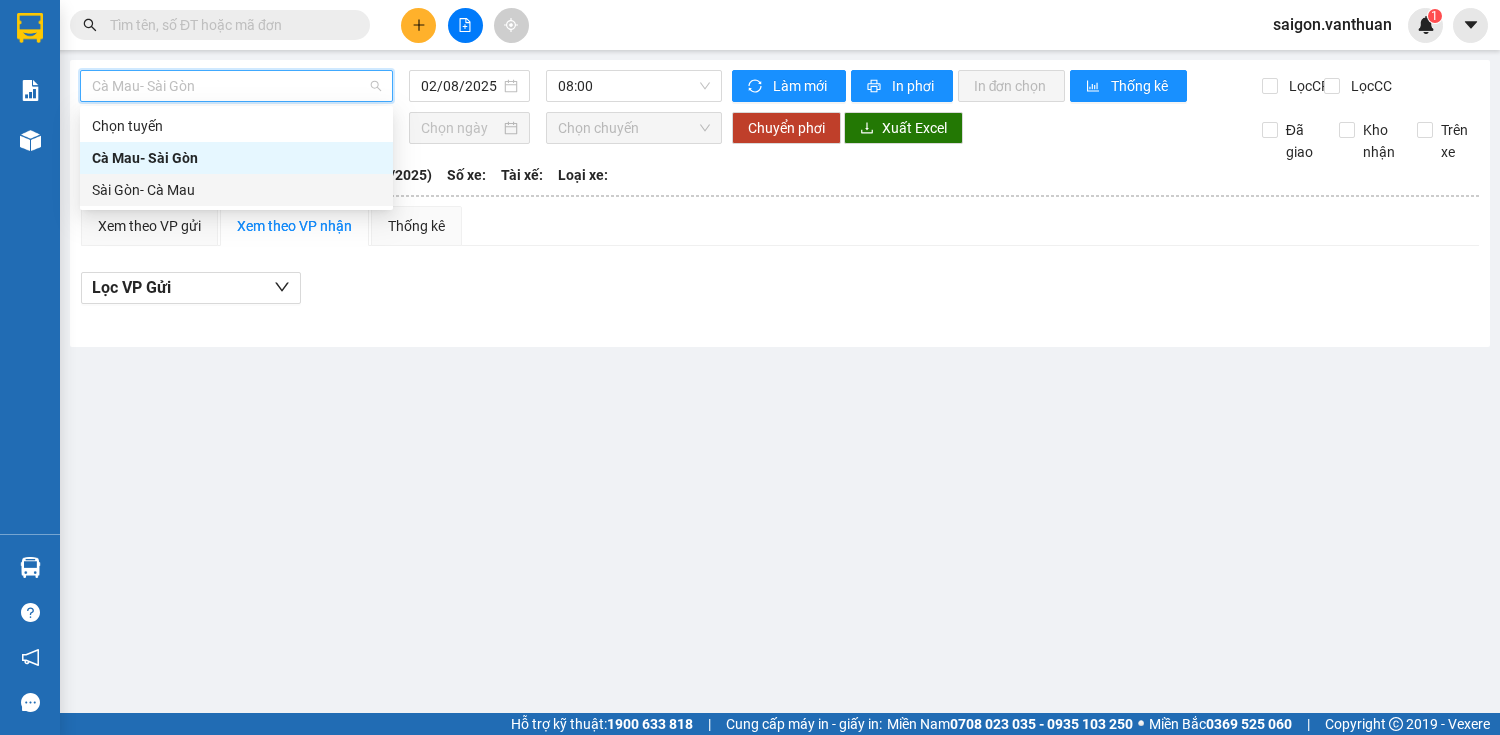 click on "Sài Gòn- Cà Mau" at bounding box center (236, 190) 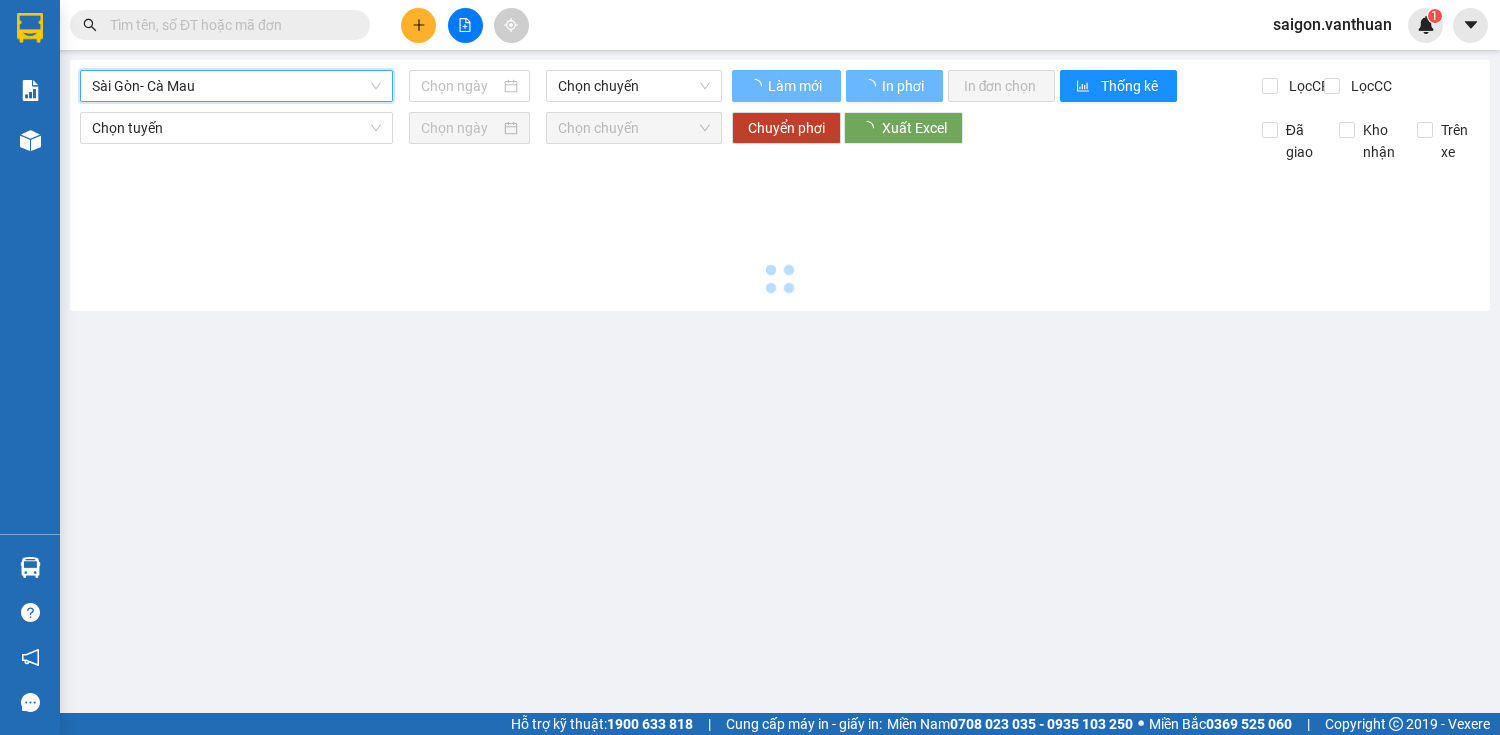 type on "02/08/2025" 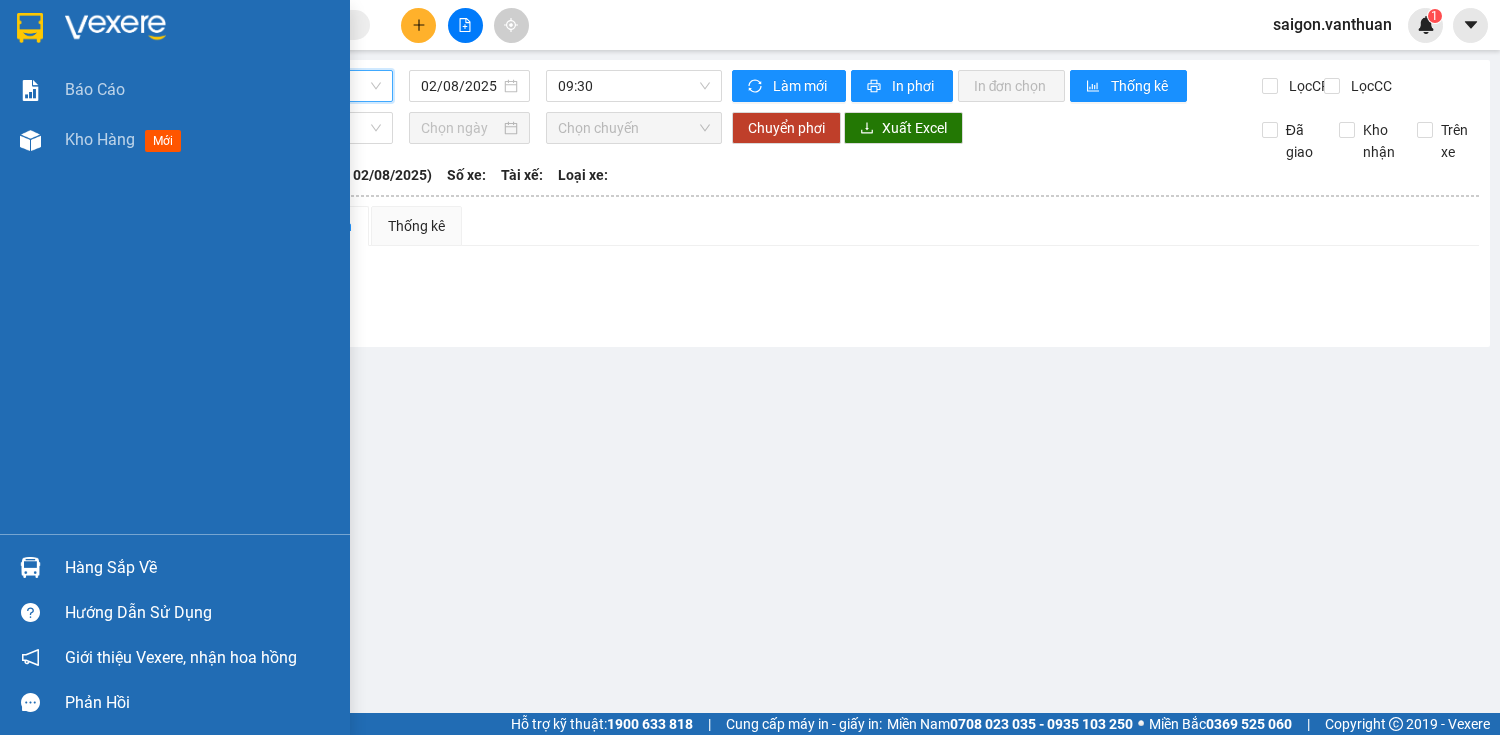 click at bounding box center (30, 140) 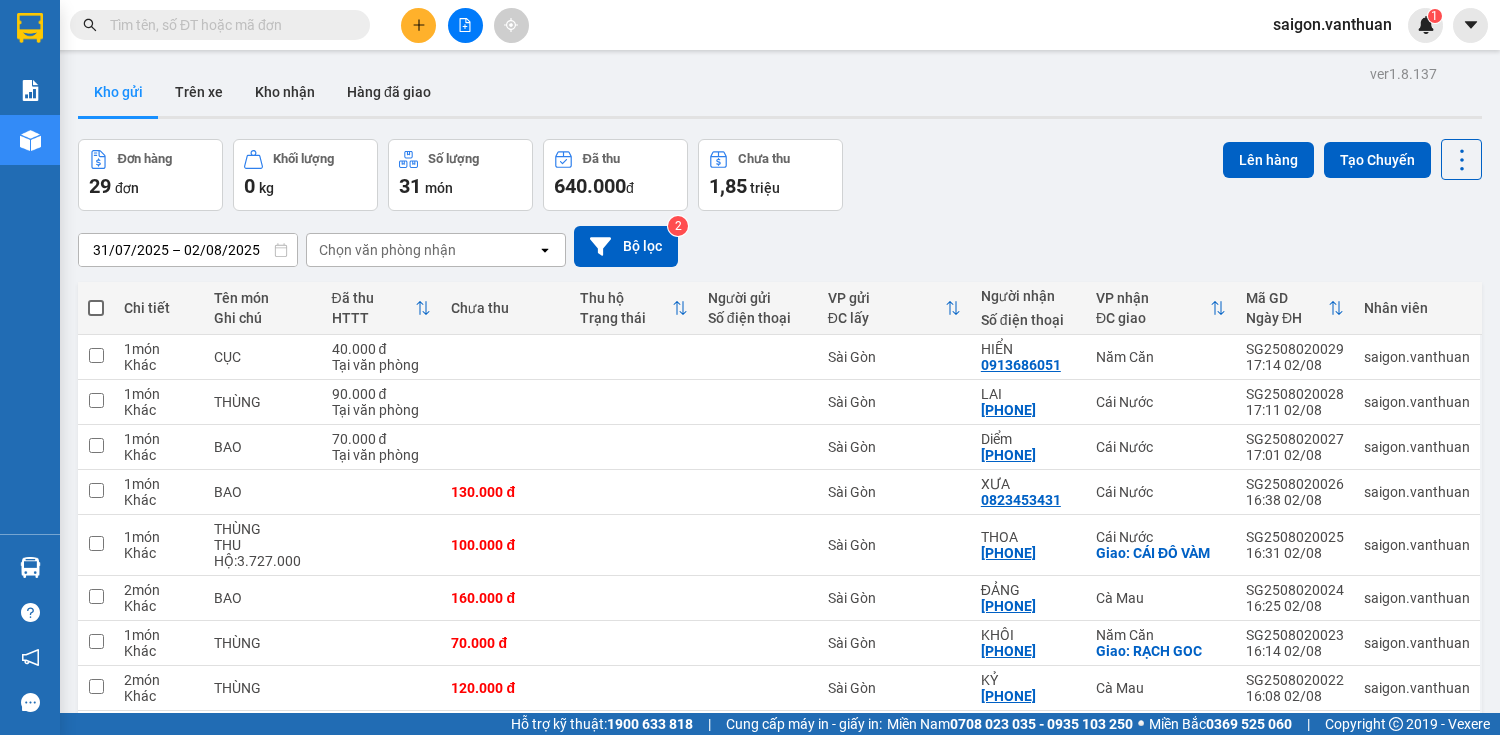 click at bounding box center [96, 308] 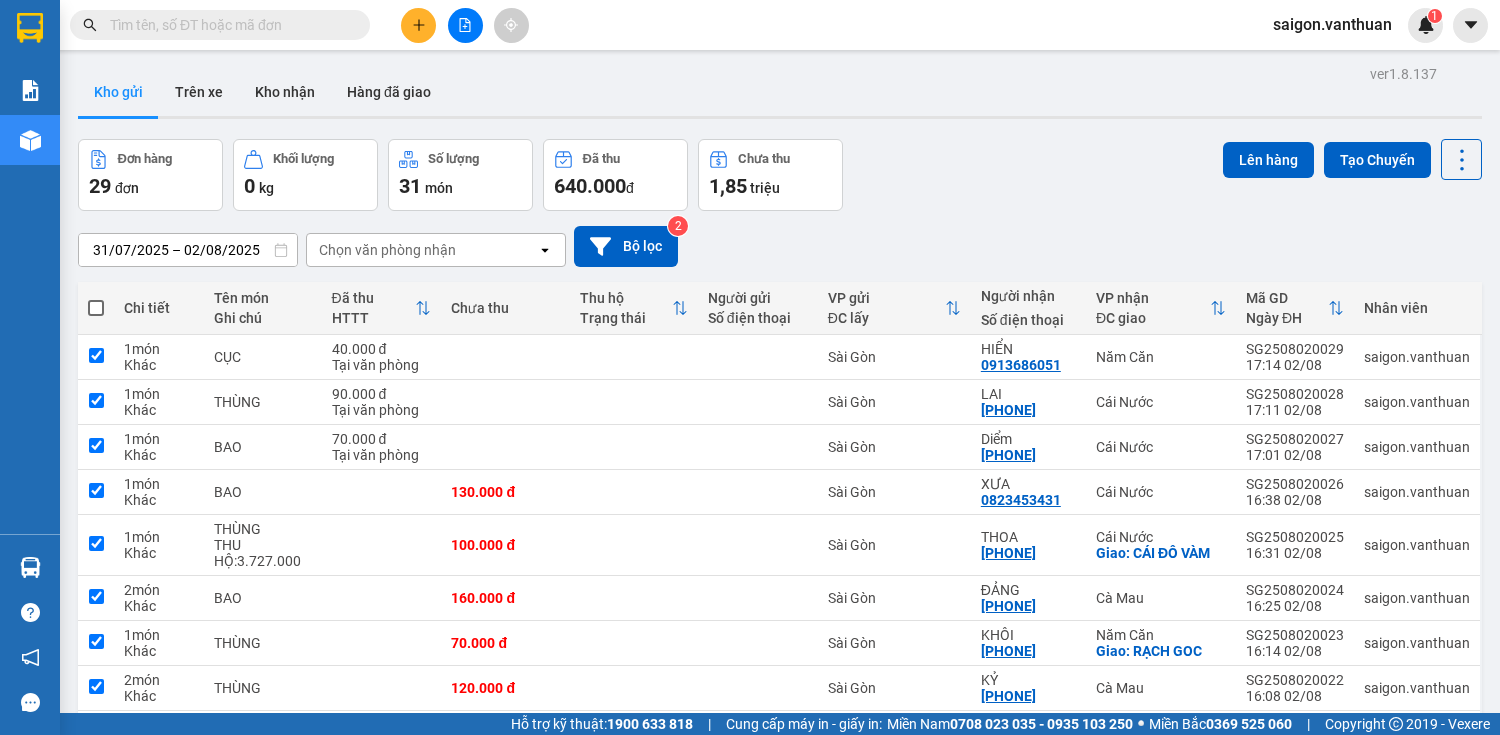 checkbox on "true" 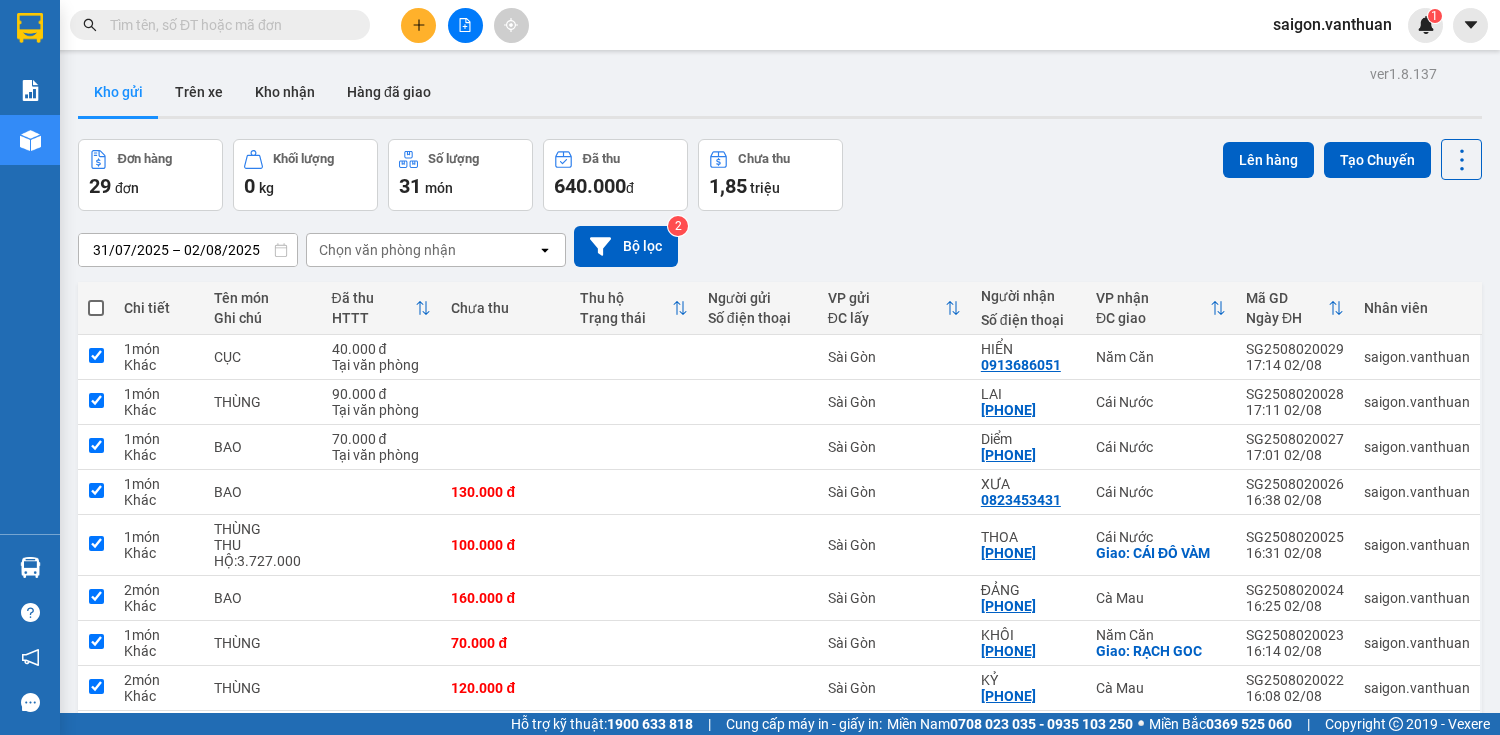 checkbox on "true" 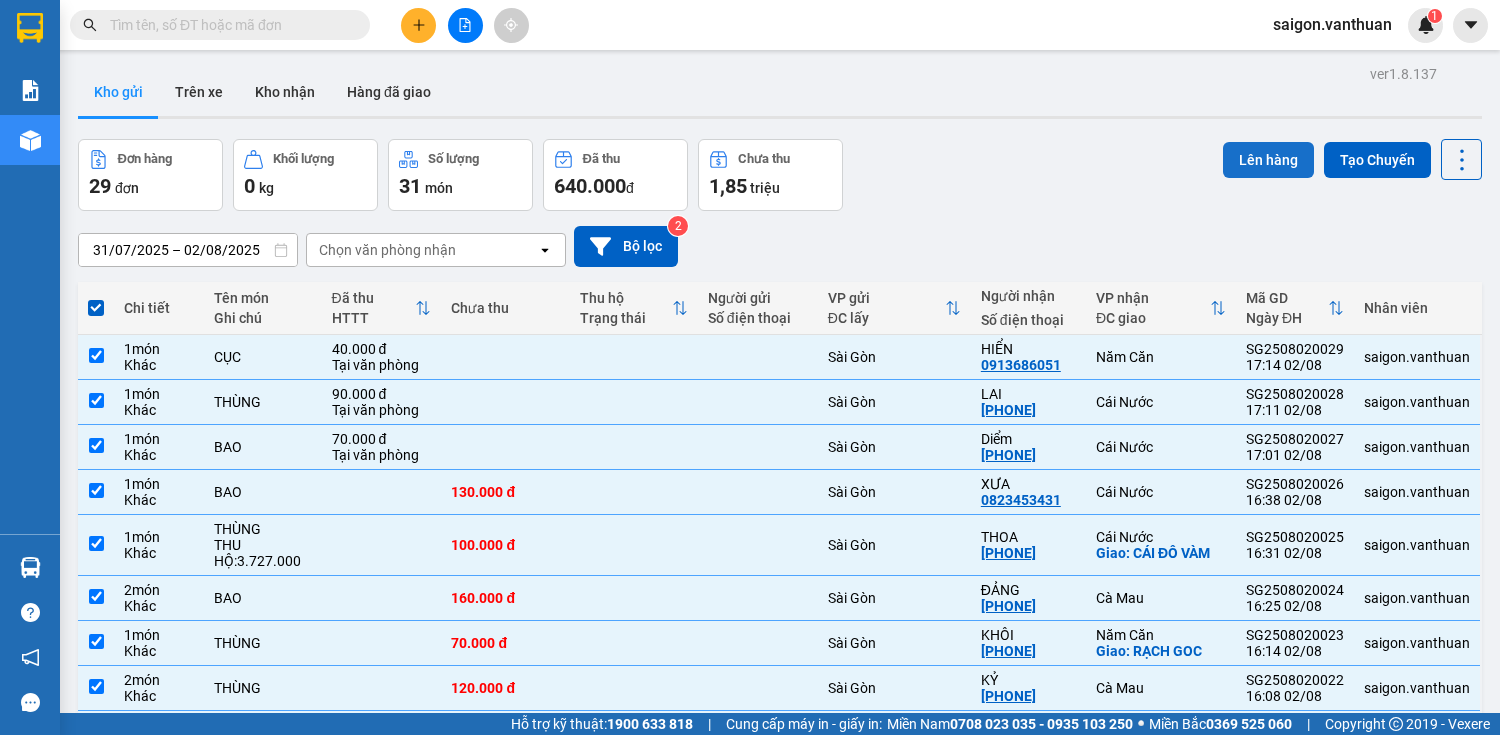 click on "Lên hàng" at bounding box center [1268, 160] 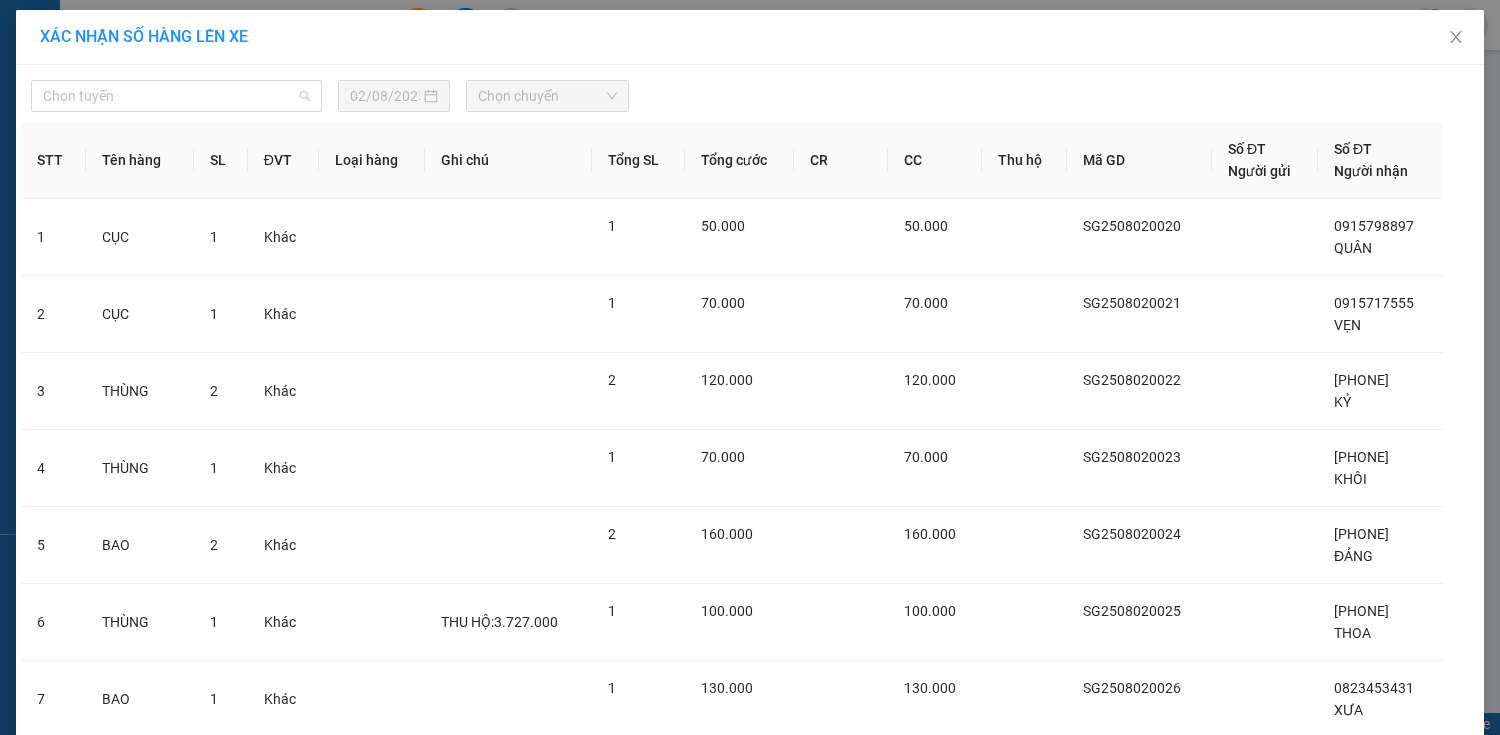 drag, startPoint x: 233, startPoint y: 90, endPoint x: 200, endPoint y: 176, distance: 92.11406 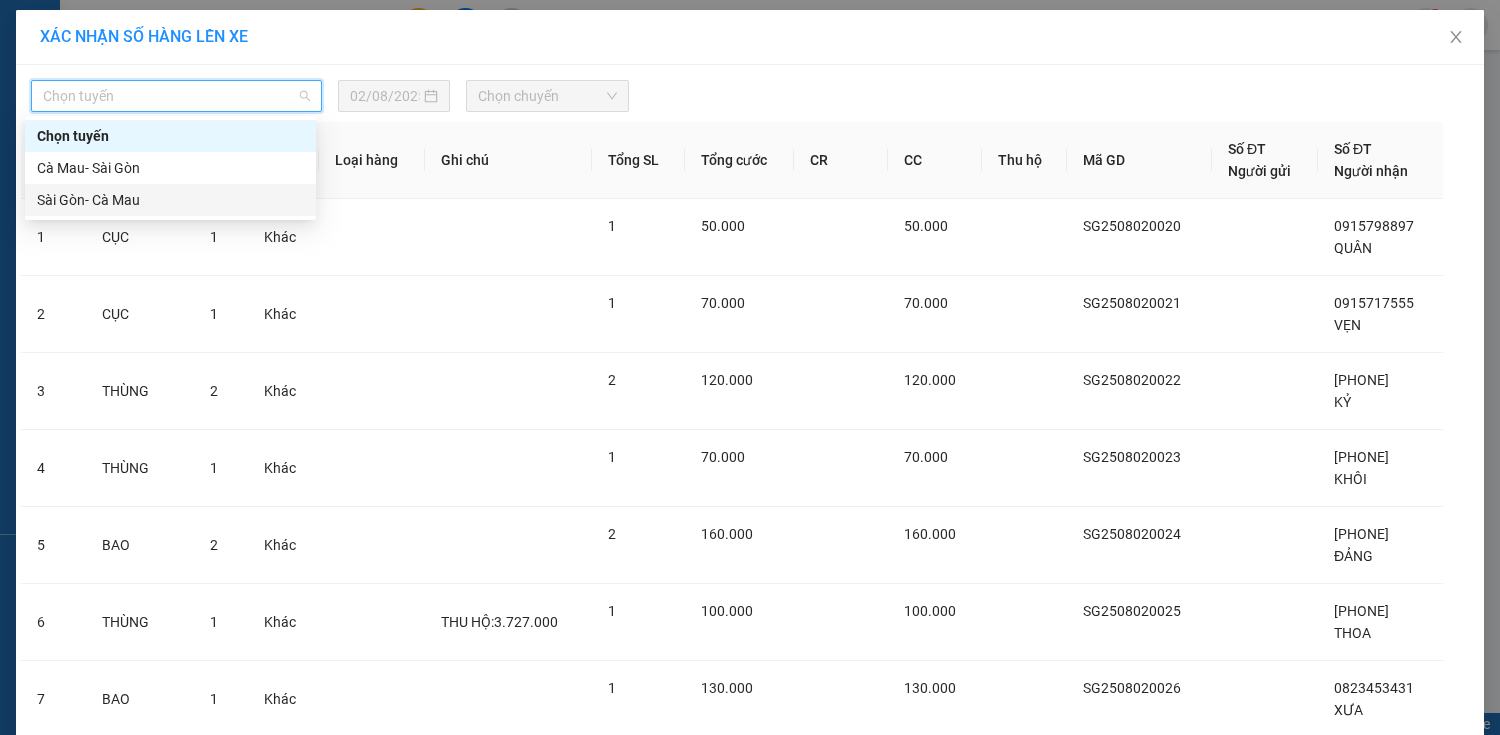 click on "Sài Gòn- Cà Mau" at bounding box center (170, 200) 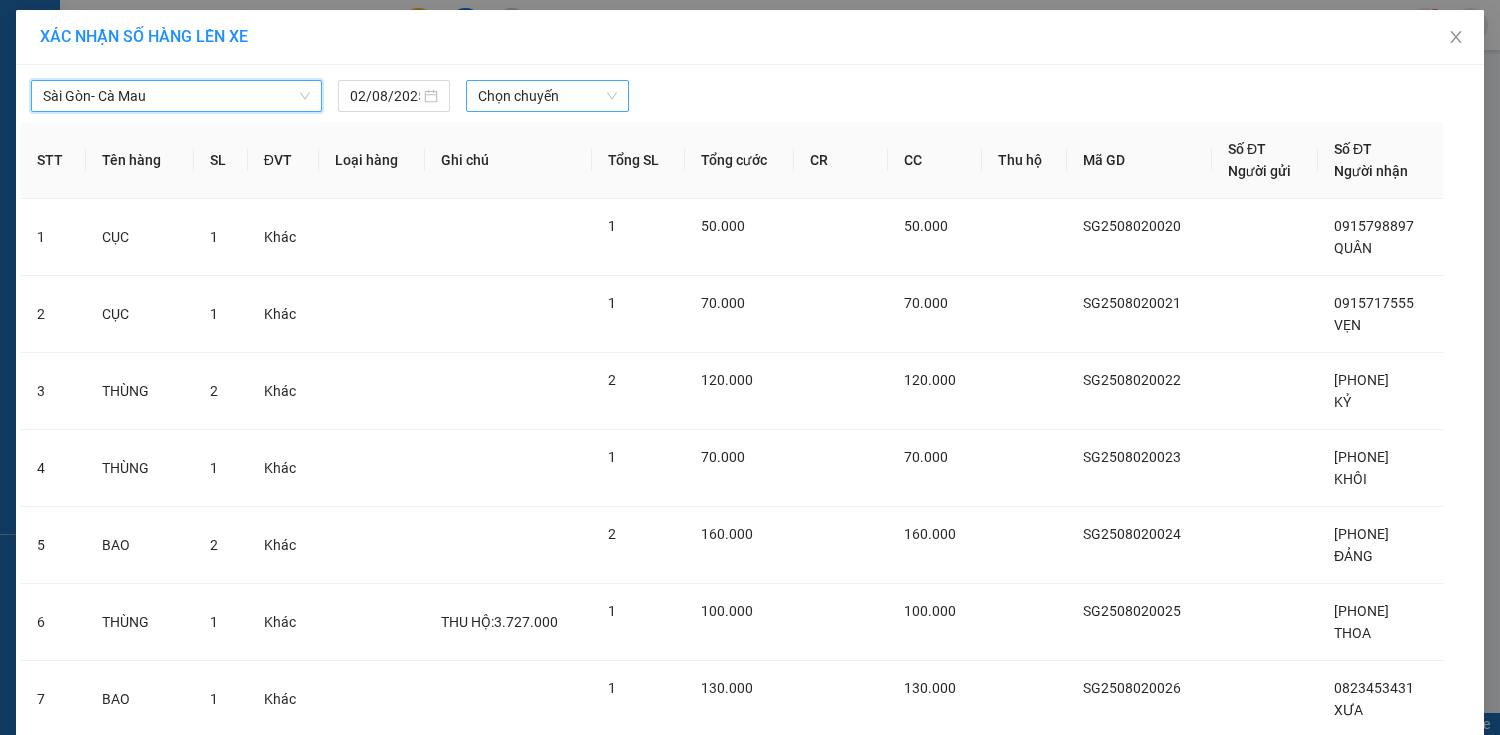 click on "Chọn chuyến" at bounding box center (547, 96) 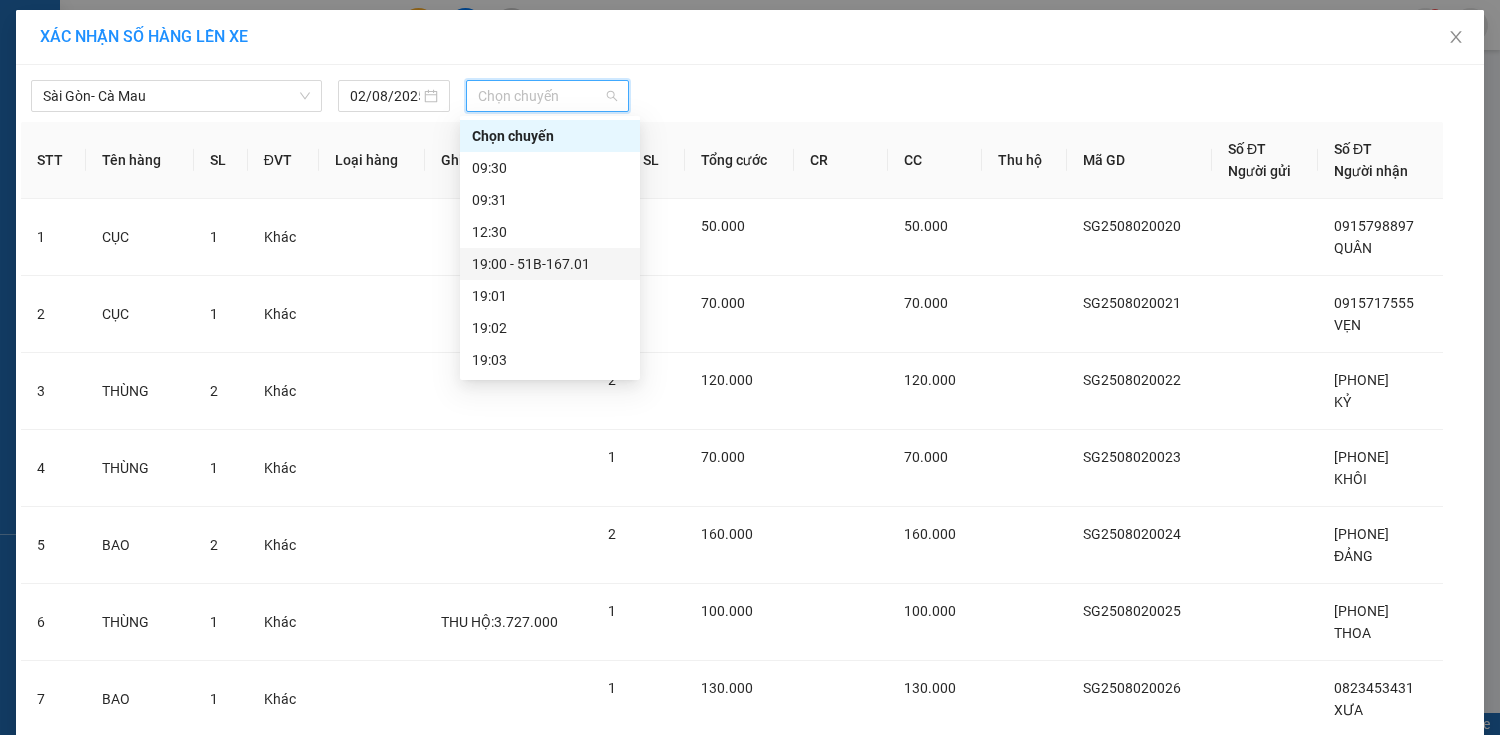 click on "19:00     - 51B-167.01" at bounding box center (550, 264) 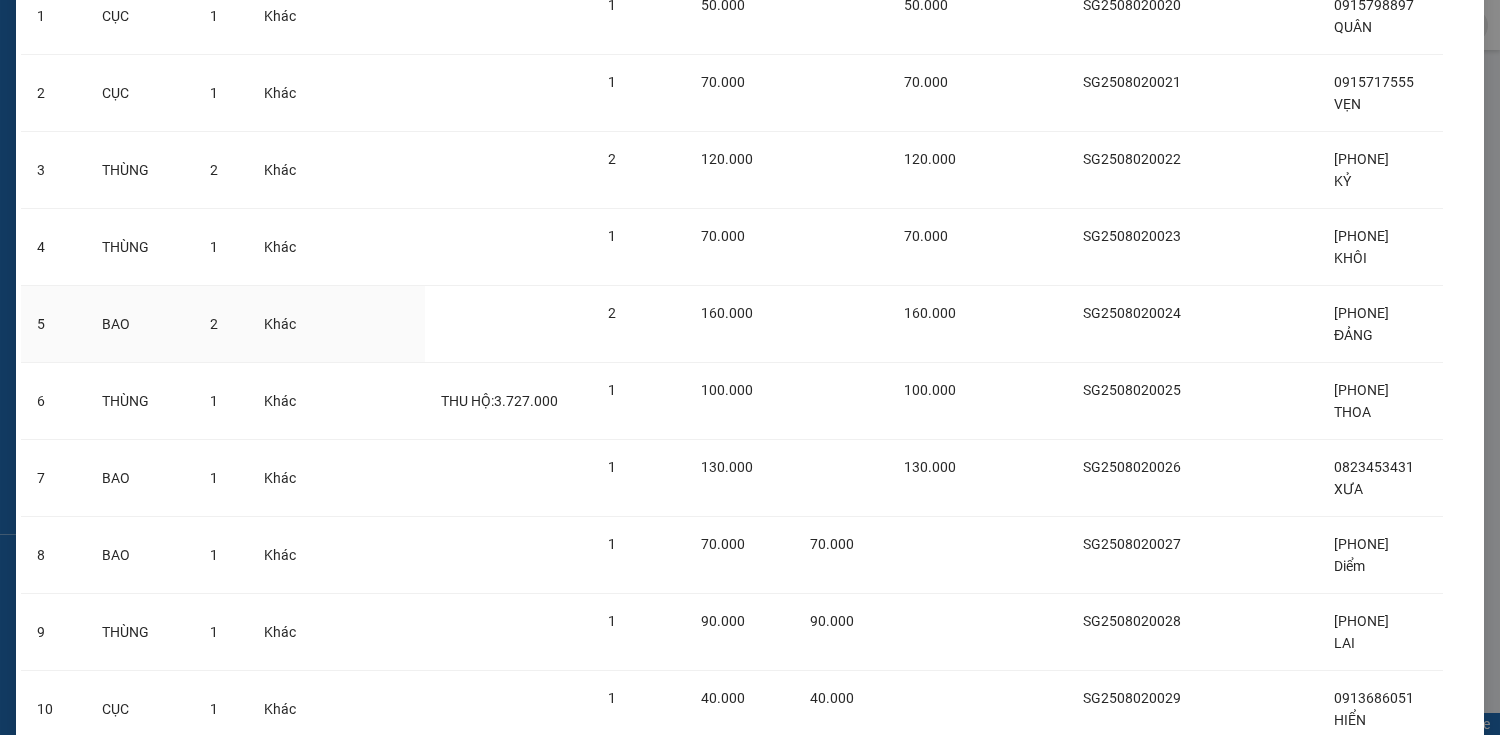 scroll, scrollTop: 389, scrollLeft: 0, axis: vertical 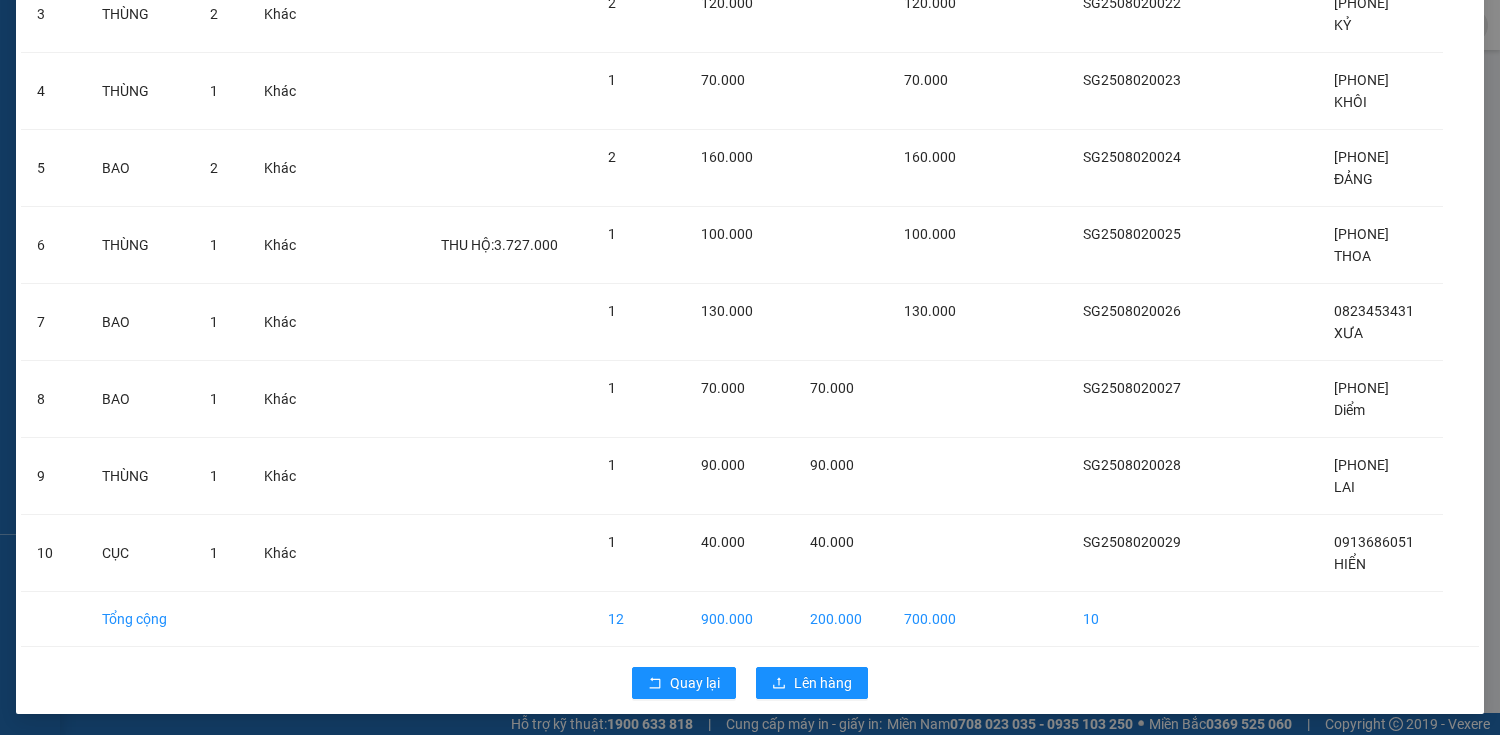 click on "Quay lại Lên hàng" at bounding box center [750, 683] 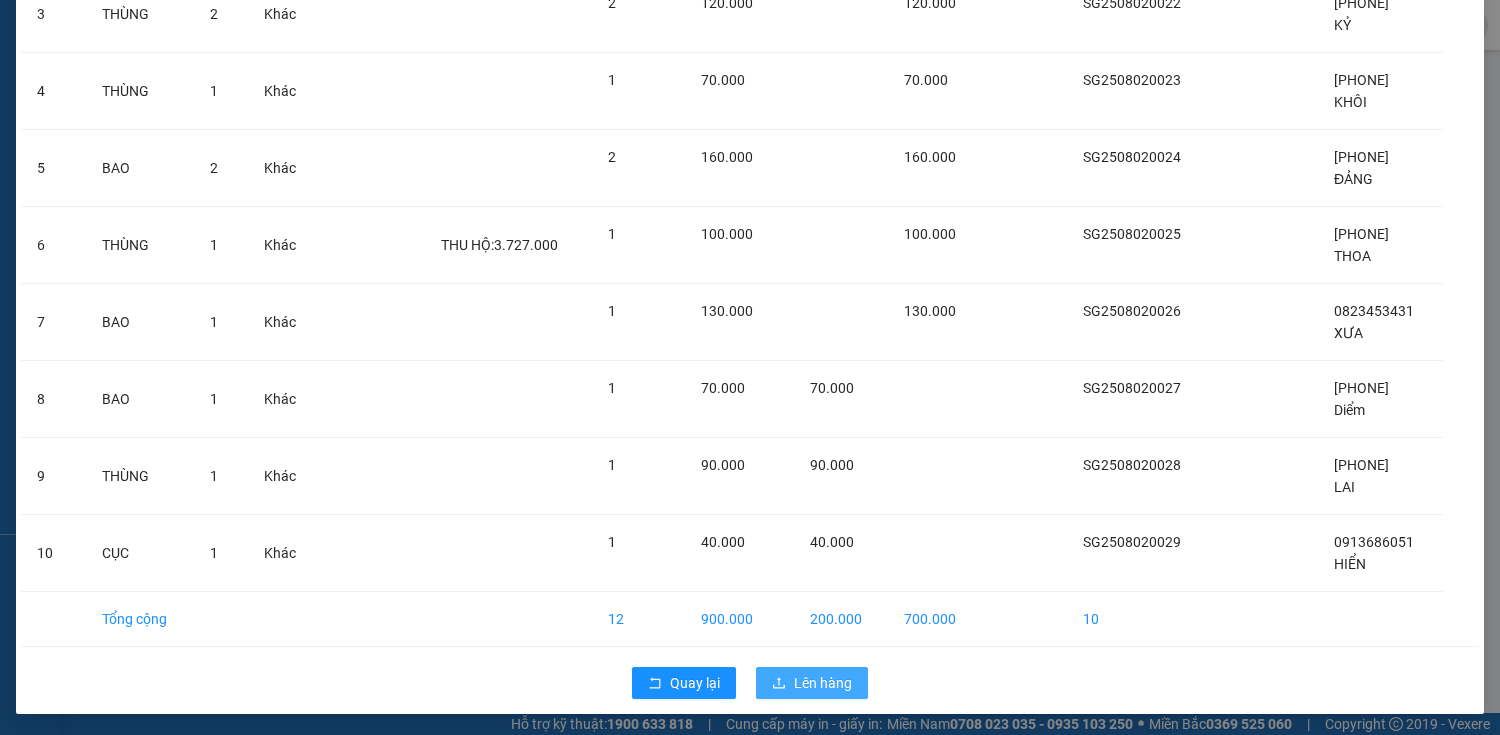 click on "Lên hàng" at bounding box center (823, 683) 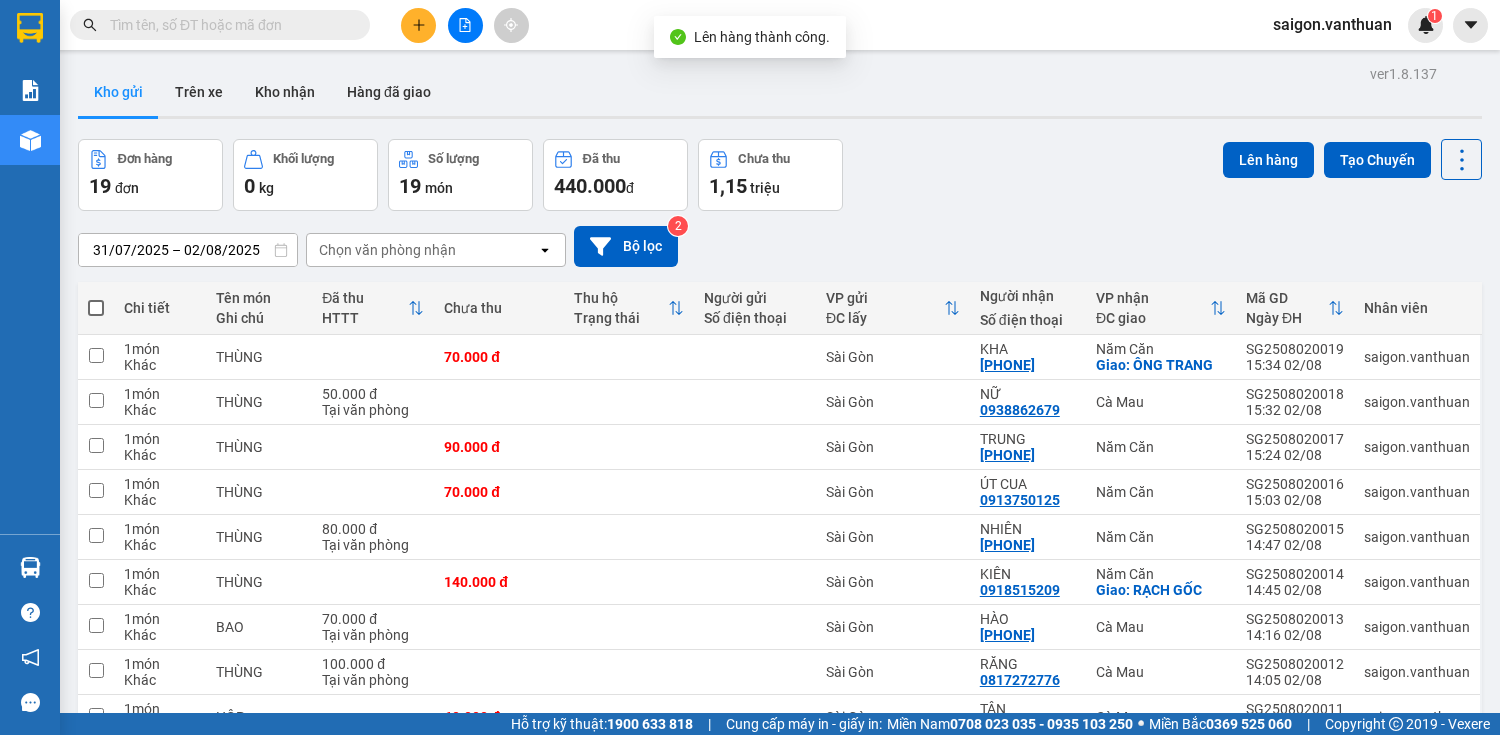 click at bounding box center [96, 308] 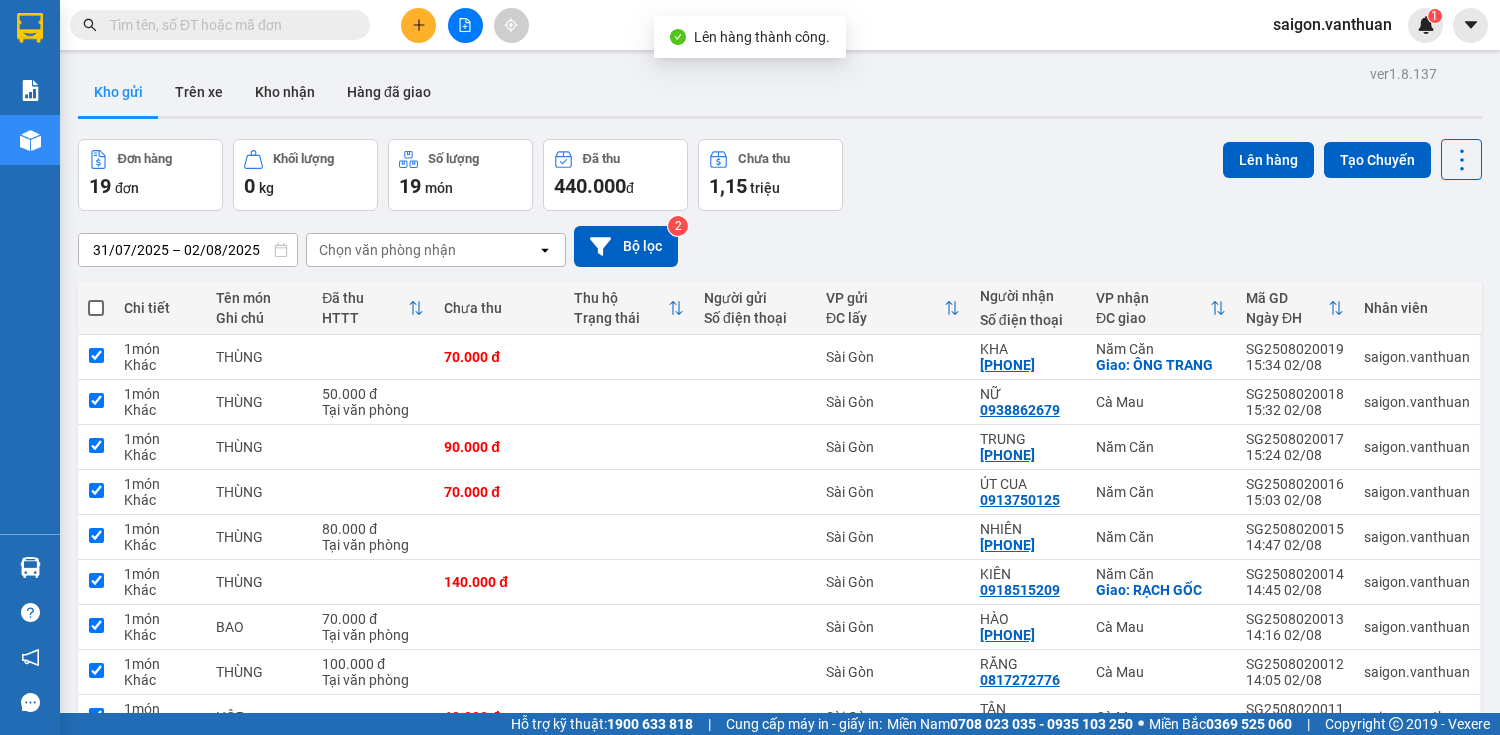 checkbox on "true" 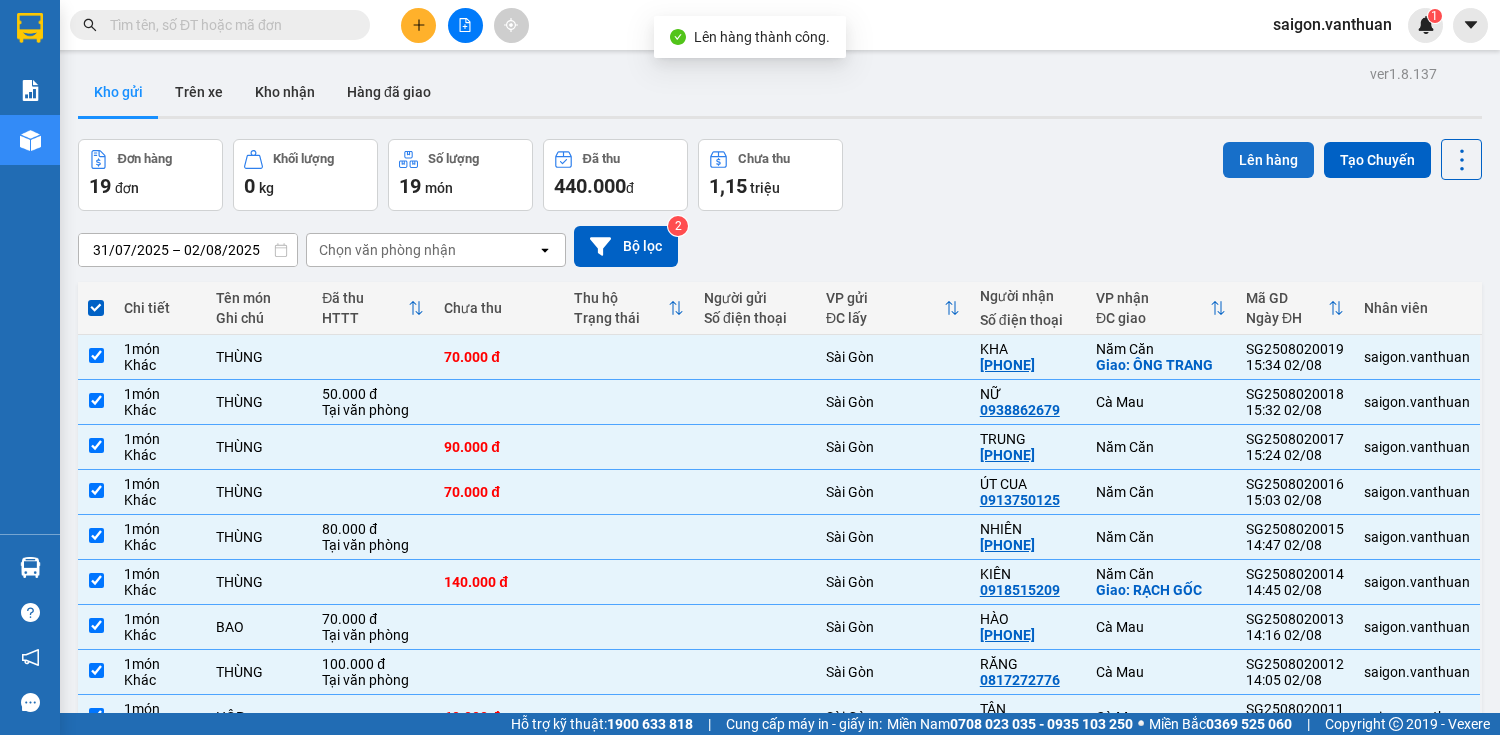 click on "Lên hàng" at bounding box center [1268, 160] 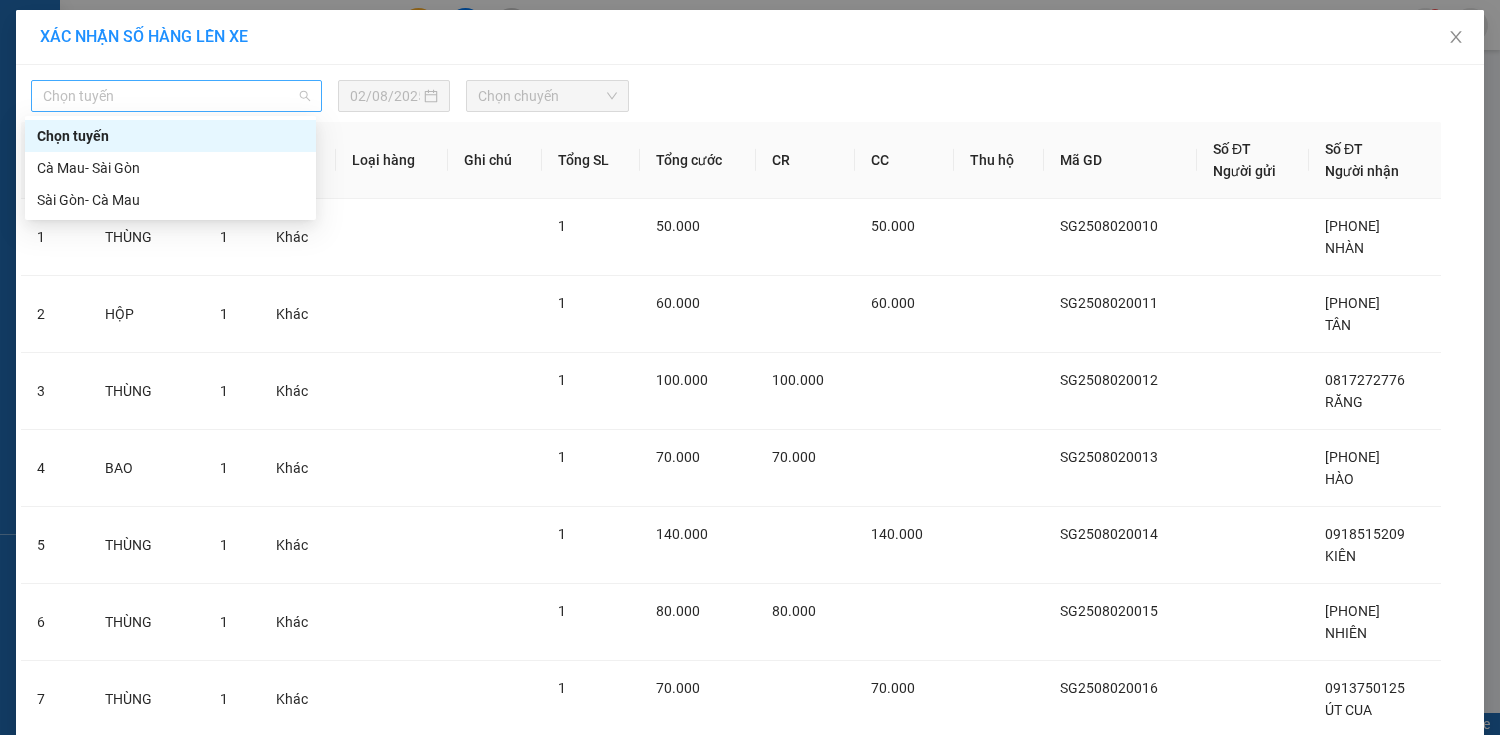 drag, startPoint x: 114, startPoint y: 95, endPoint x: 121, endPoint y: 139, distance: 44.553337 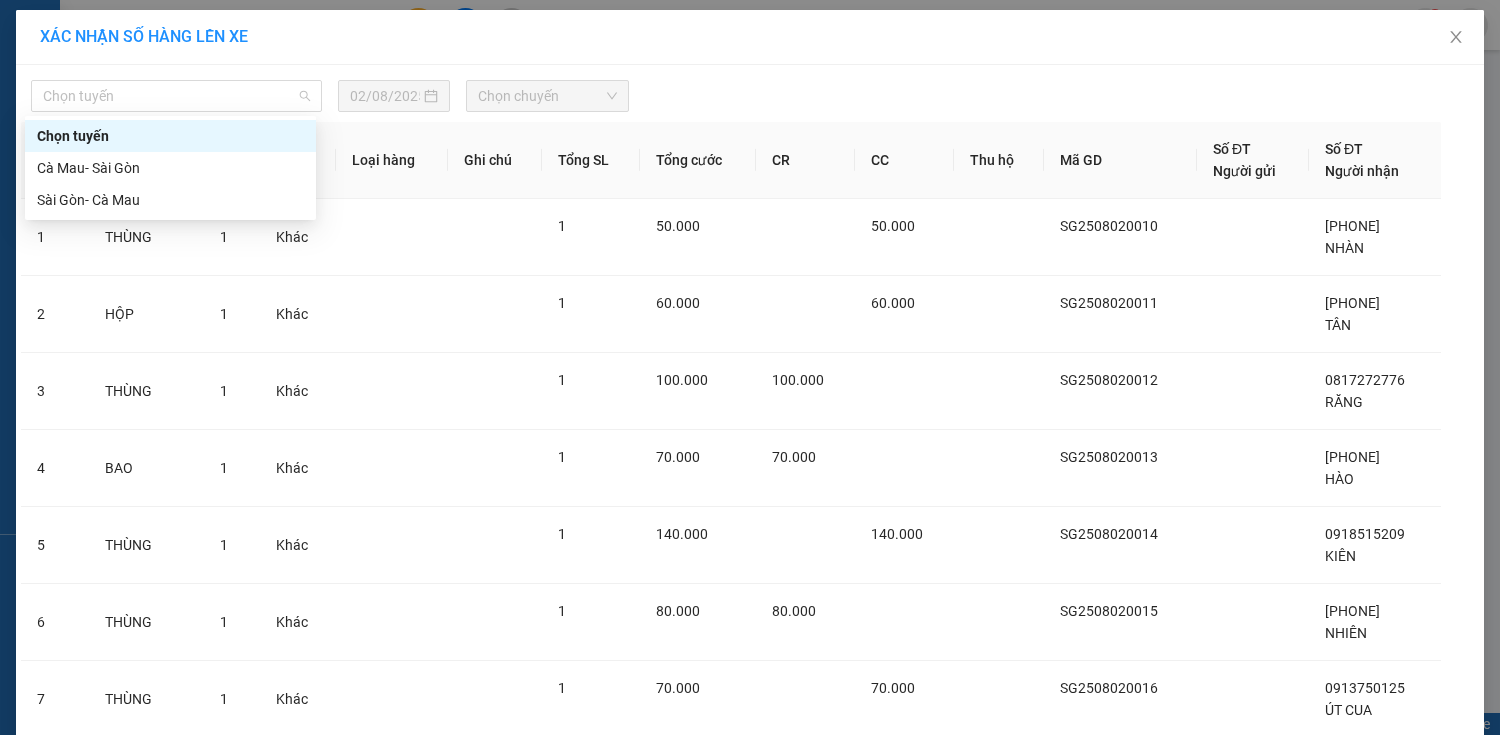 click on "Chọn tuyến" at bounding box center [176, 96] 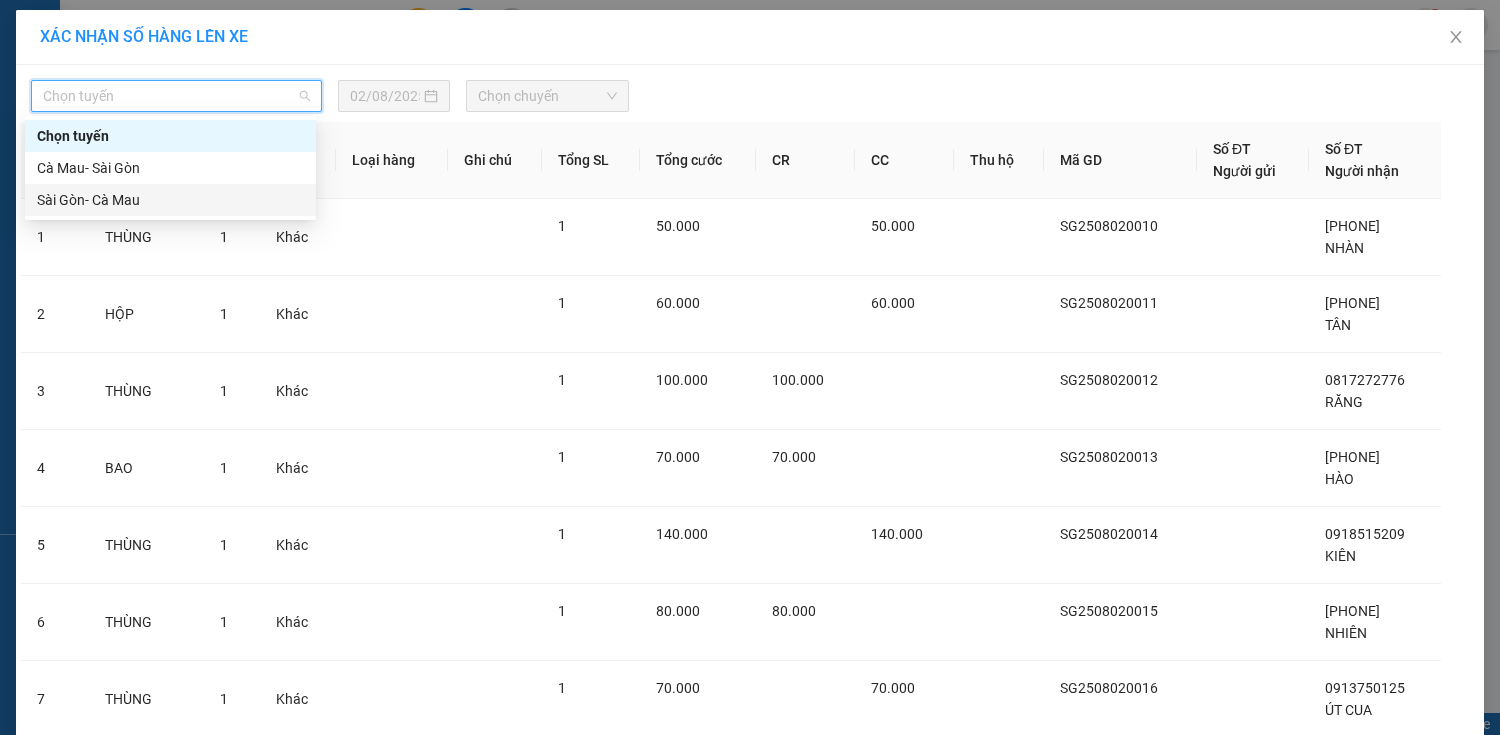 click on "Sài Gòn- Cà Mau" at bounding box center [170, 200] 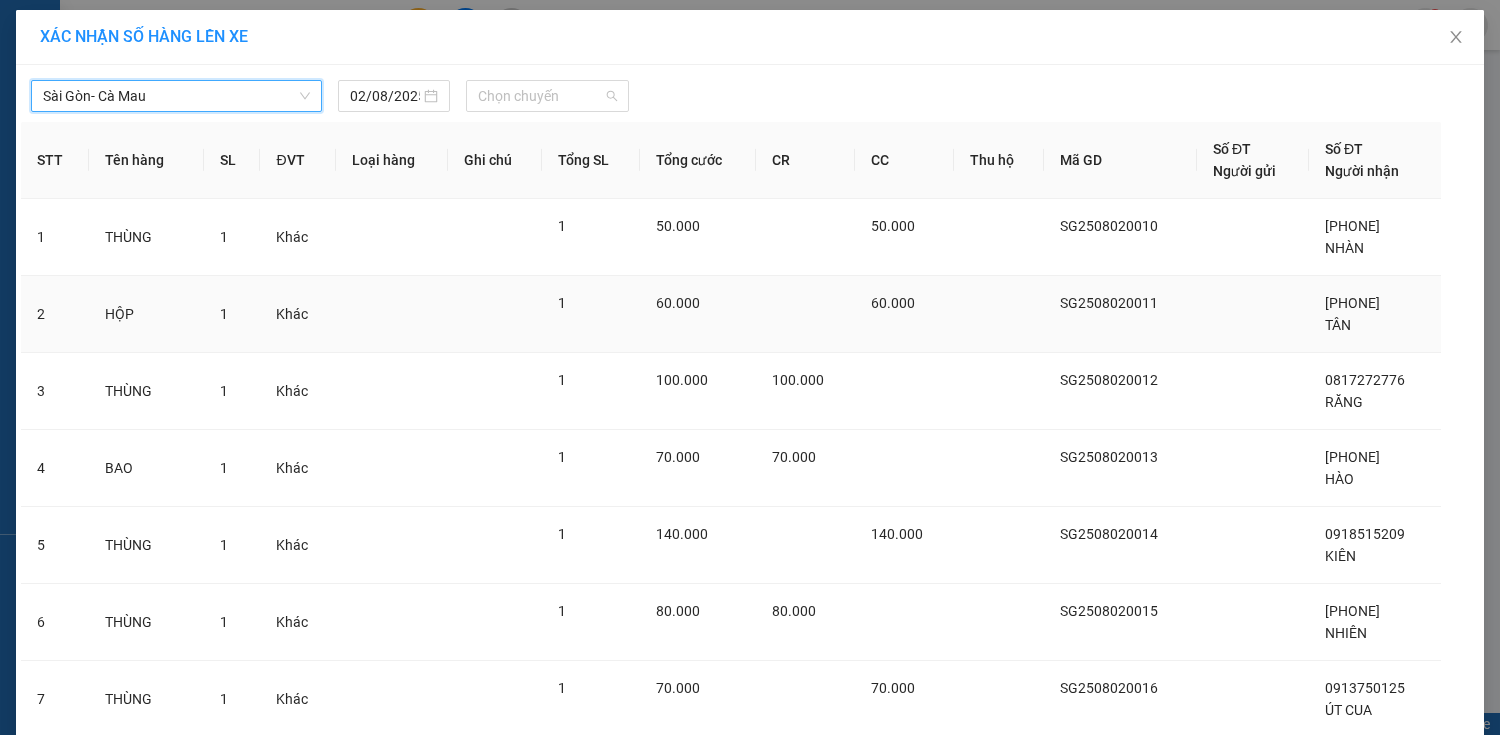 drag, startPoint x: 508, startPoint y: 93, endPoint x: 645, endPoint y: 299, distance: 247.39644 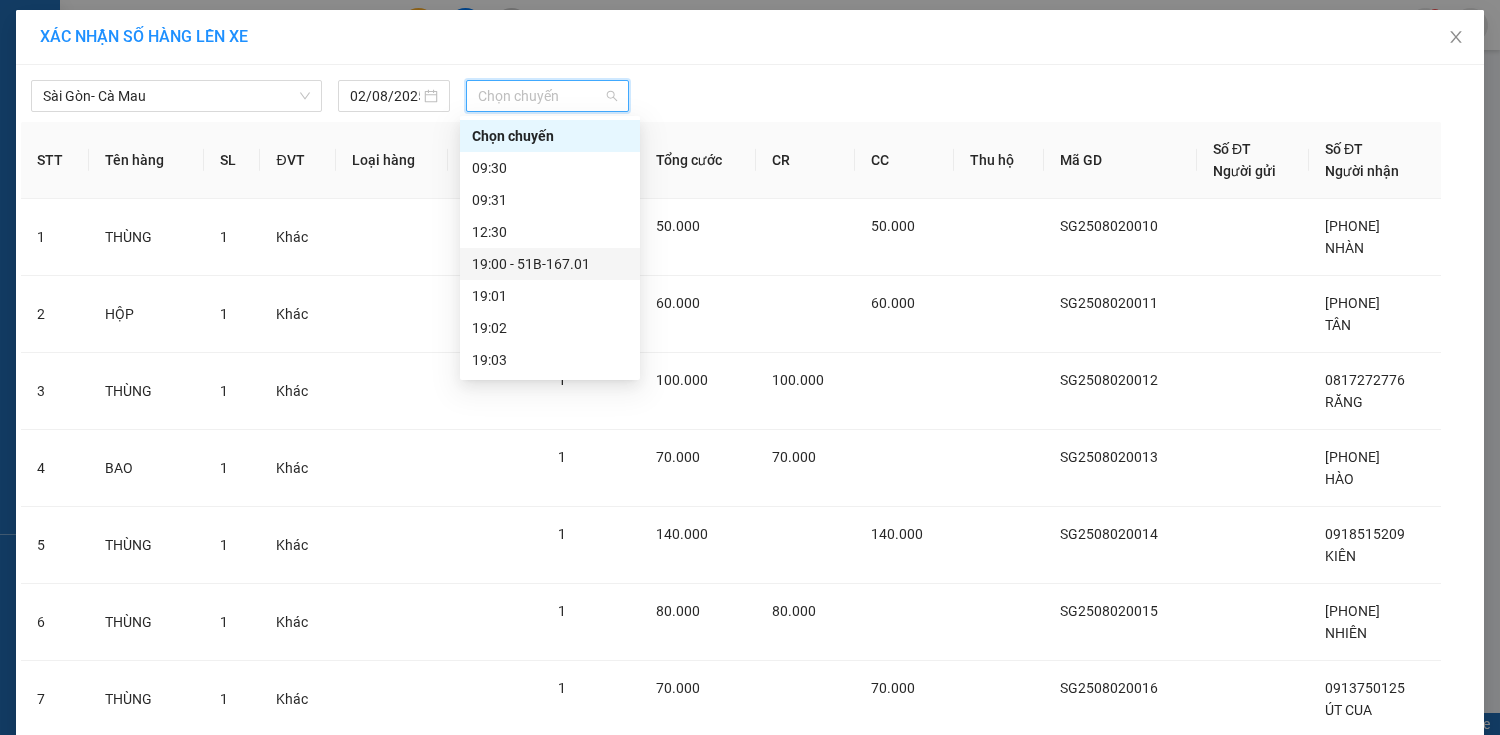 click on "19:00     - 51B-167.01" at bounding box center [550, 264] 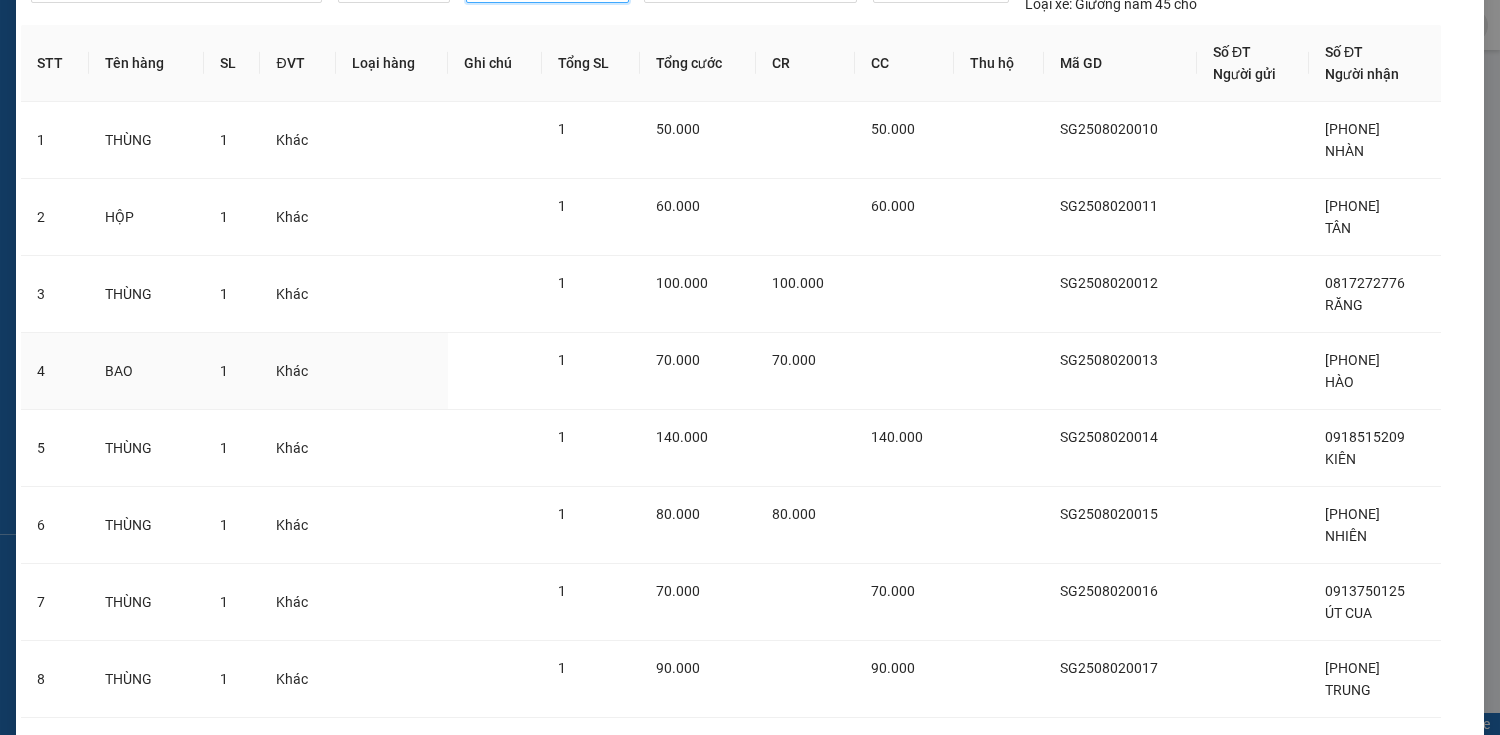 scroll, scrollTop: 389, scrollLeft: 0, axis: vertical 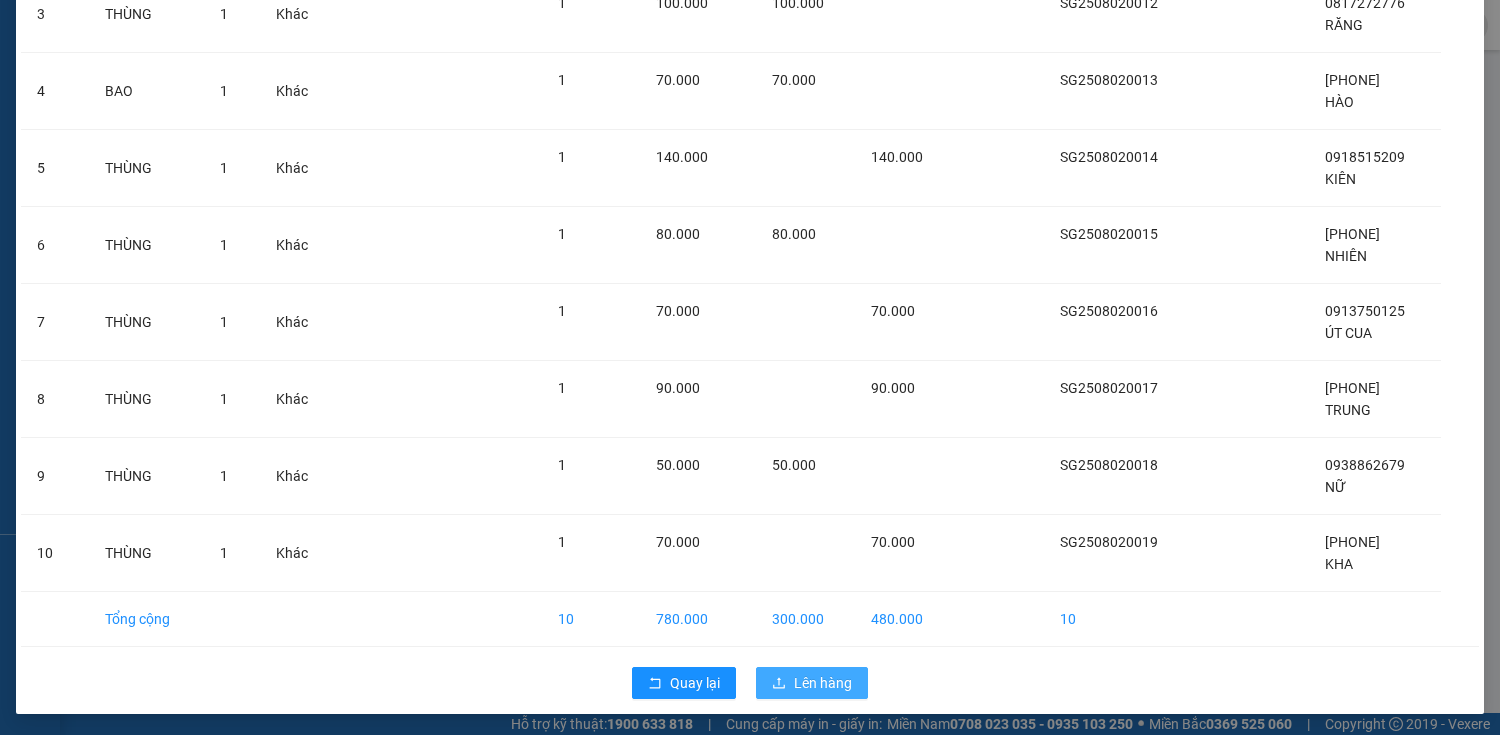 click on "Lên hàng" at bounding box center (823, 683) 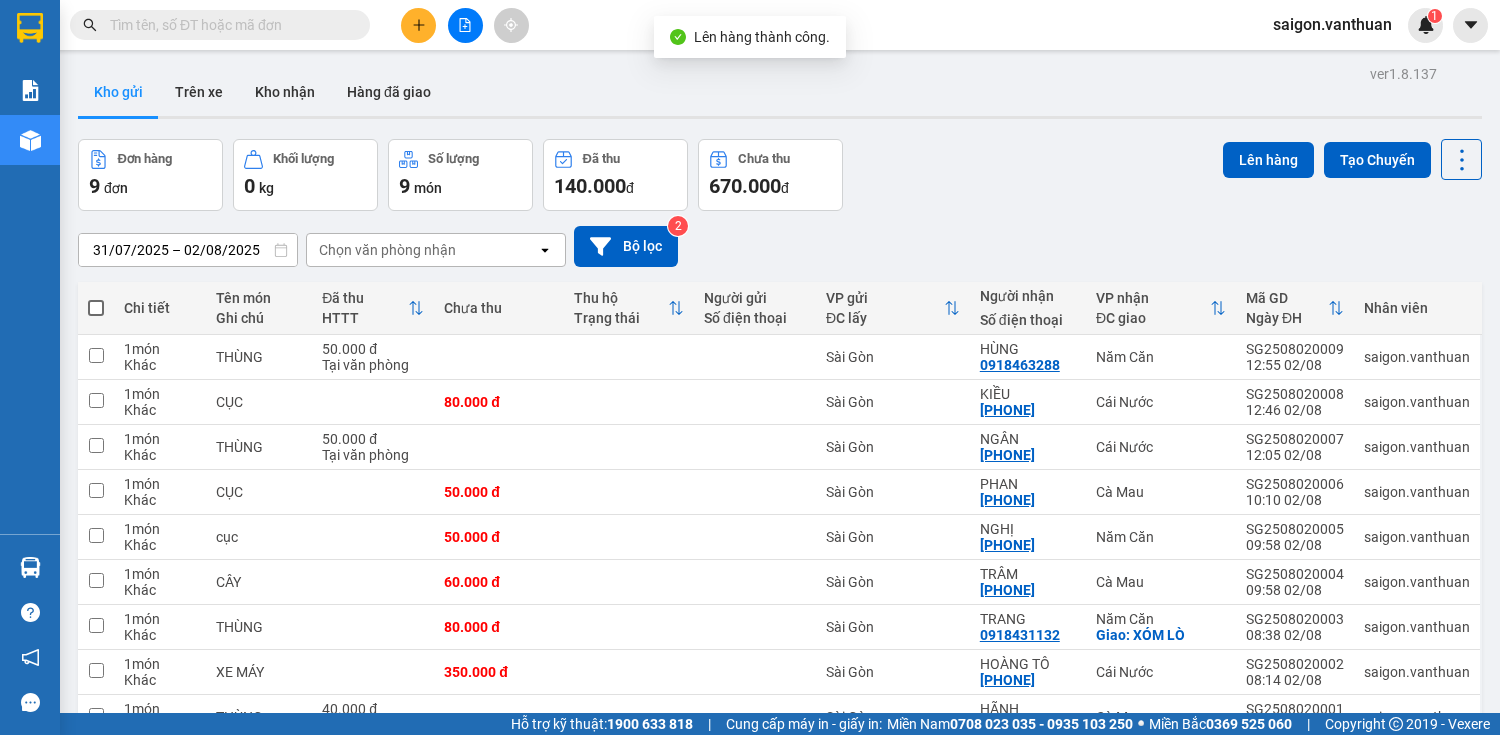 click at bounding box center (96, 308) 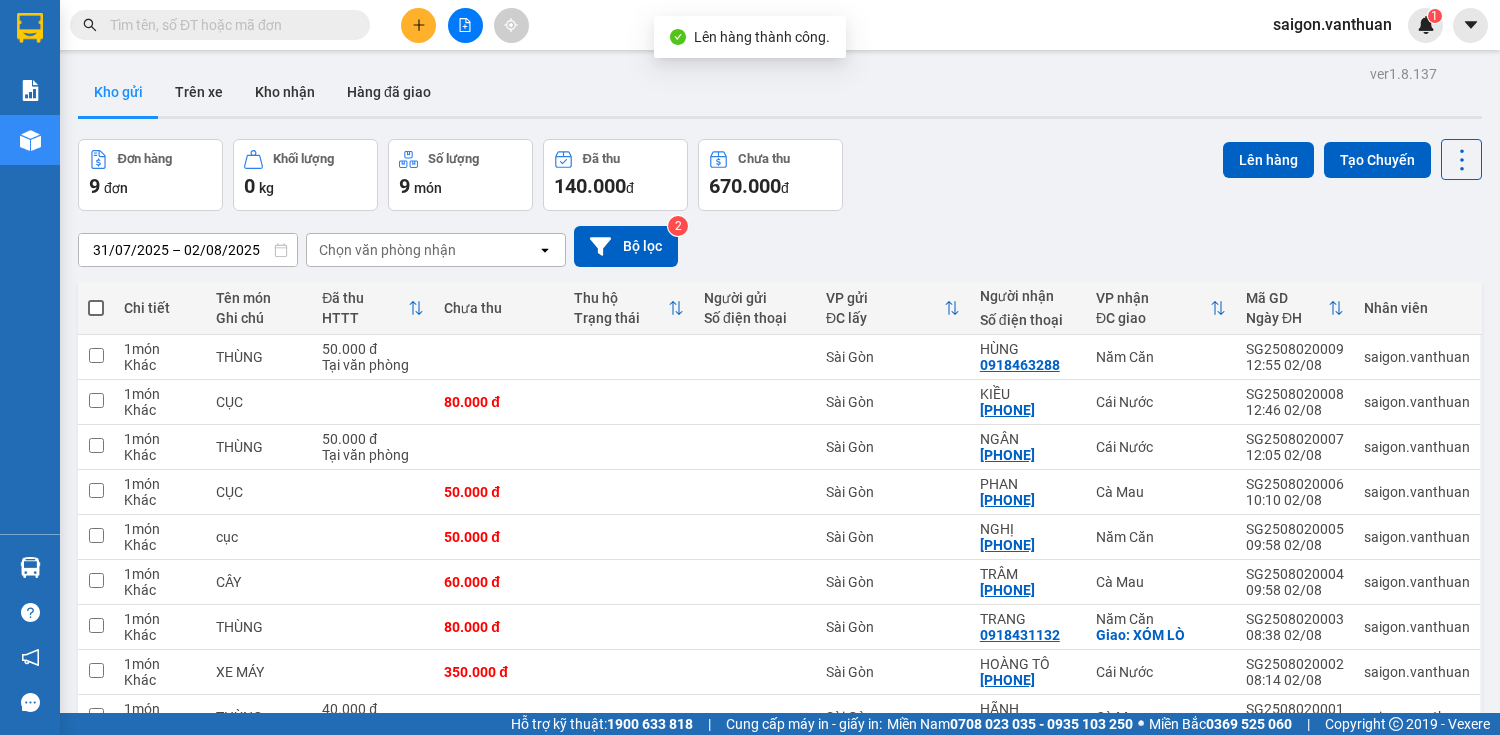 click at bounding box center (96, 298) 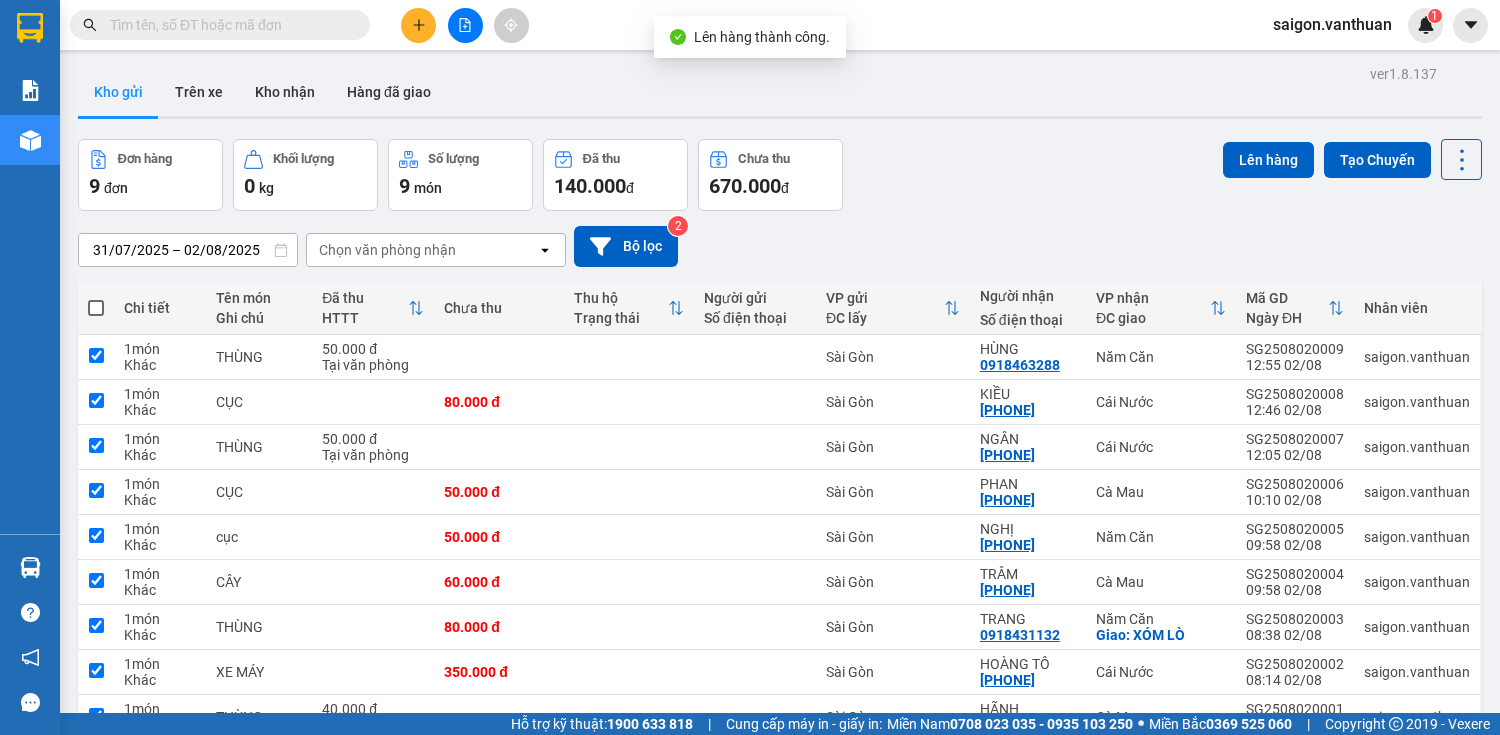 checkbox on "true" 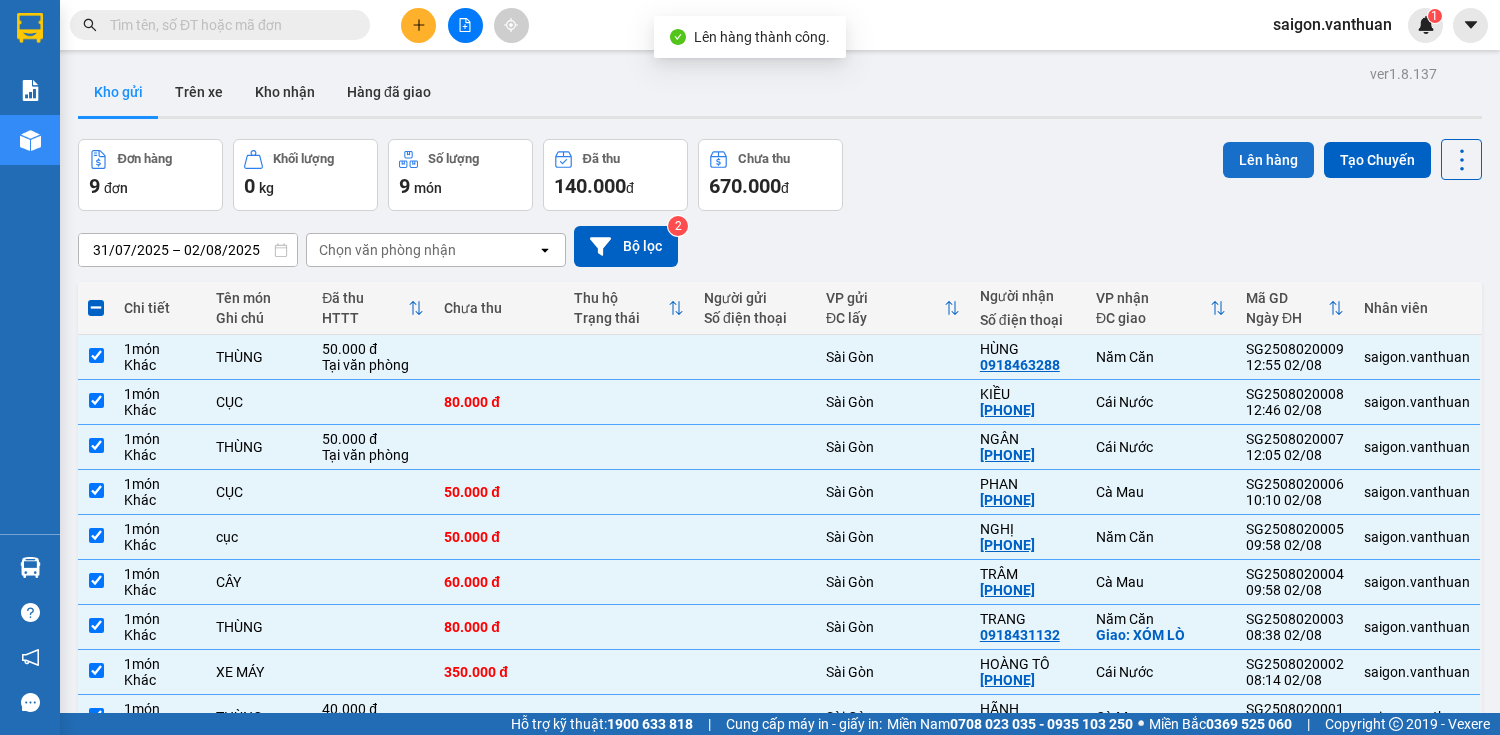 click on "Lên hàng" at bounding box center [1268, 160] 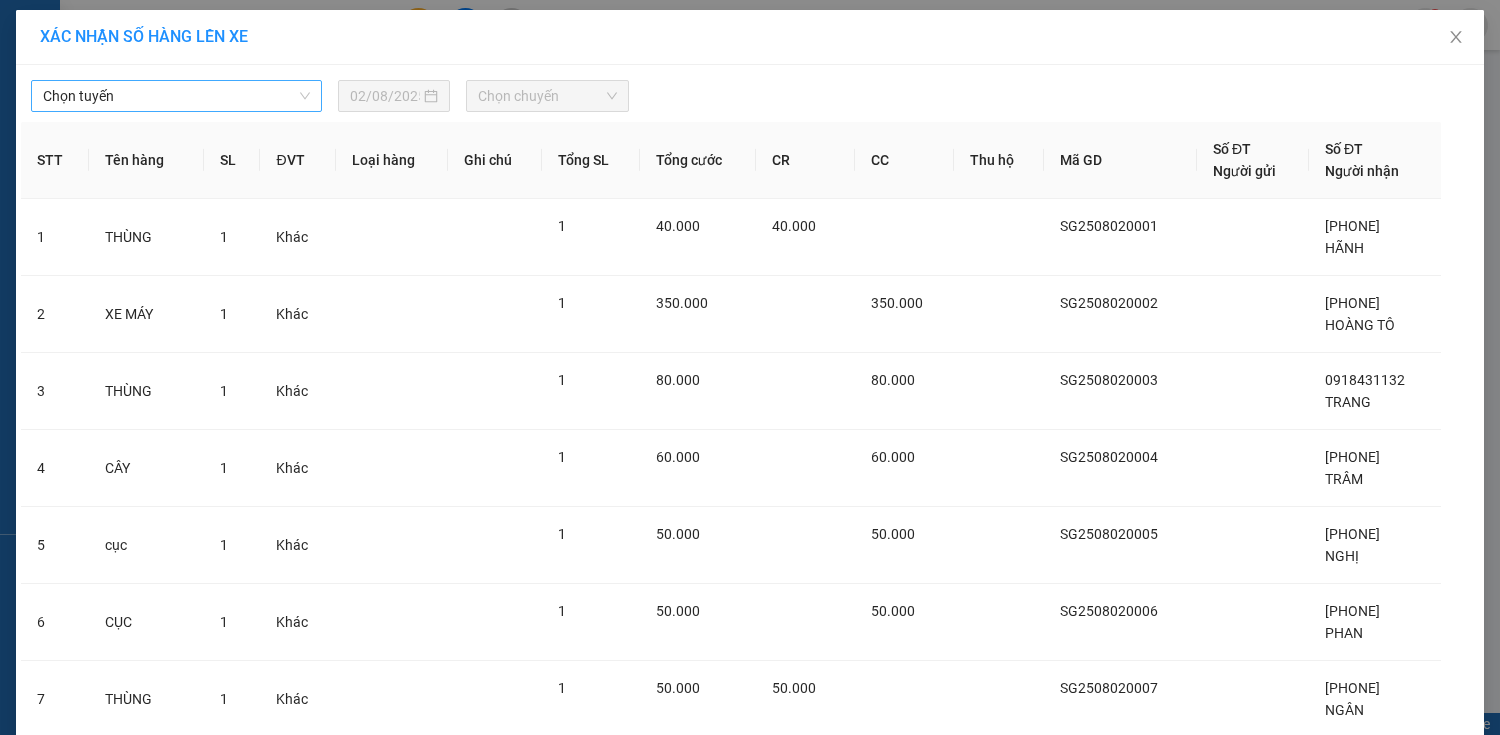 click on "Chọn tuyến" at bounding box center (176, 96) 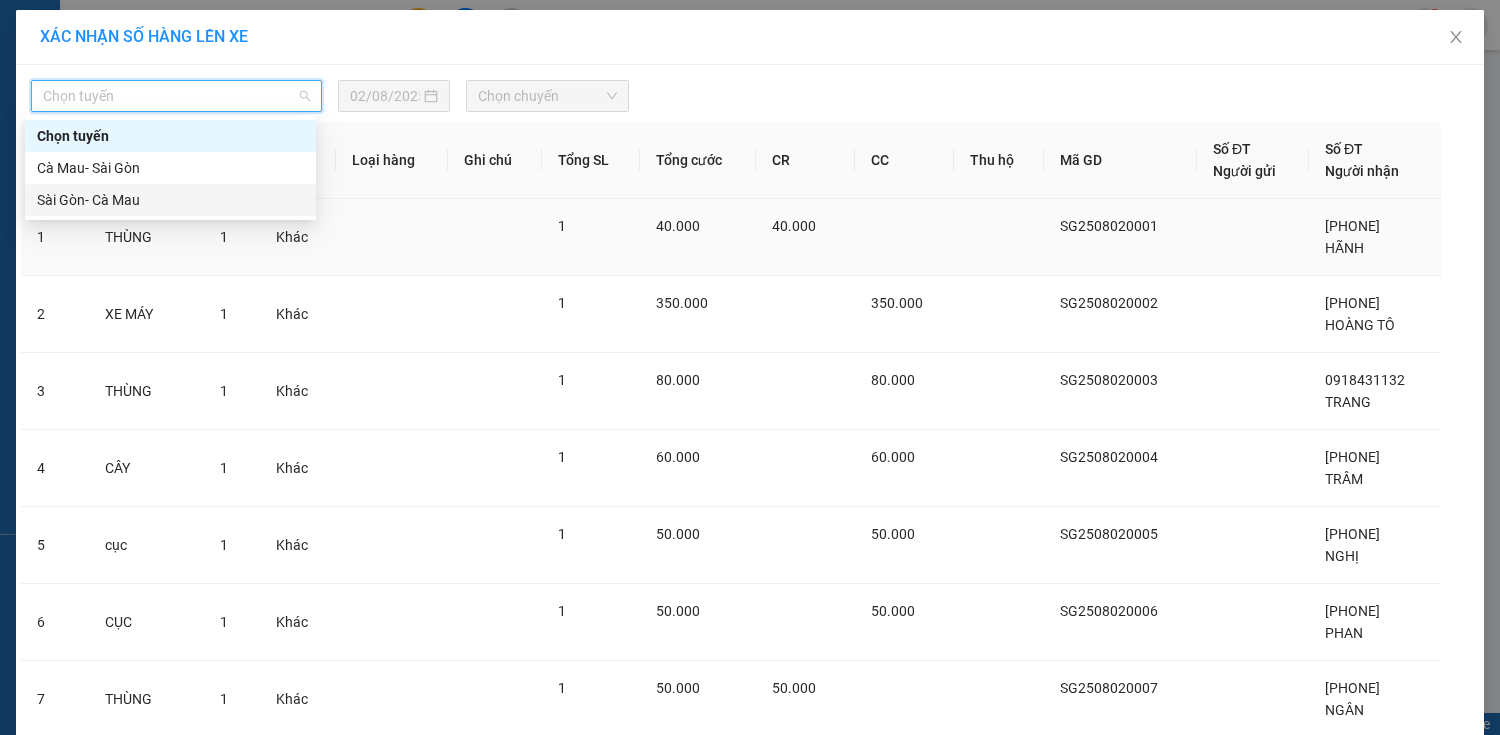 click on "Sài Gòn- Cà Mau" at bounding box center [170, 200] 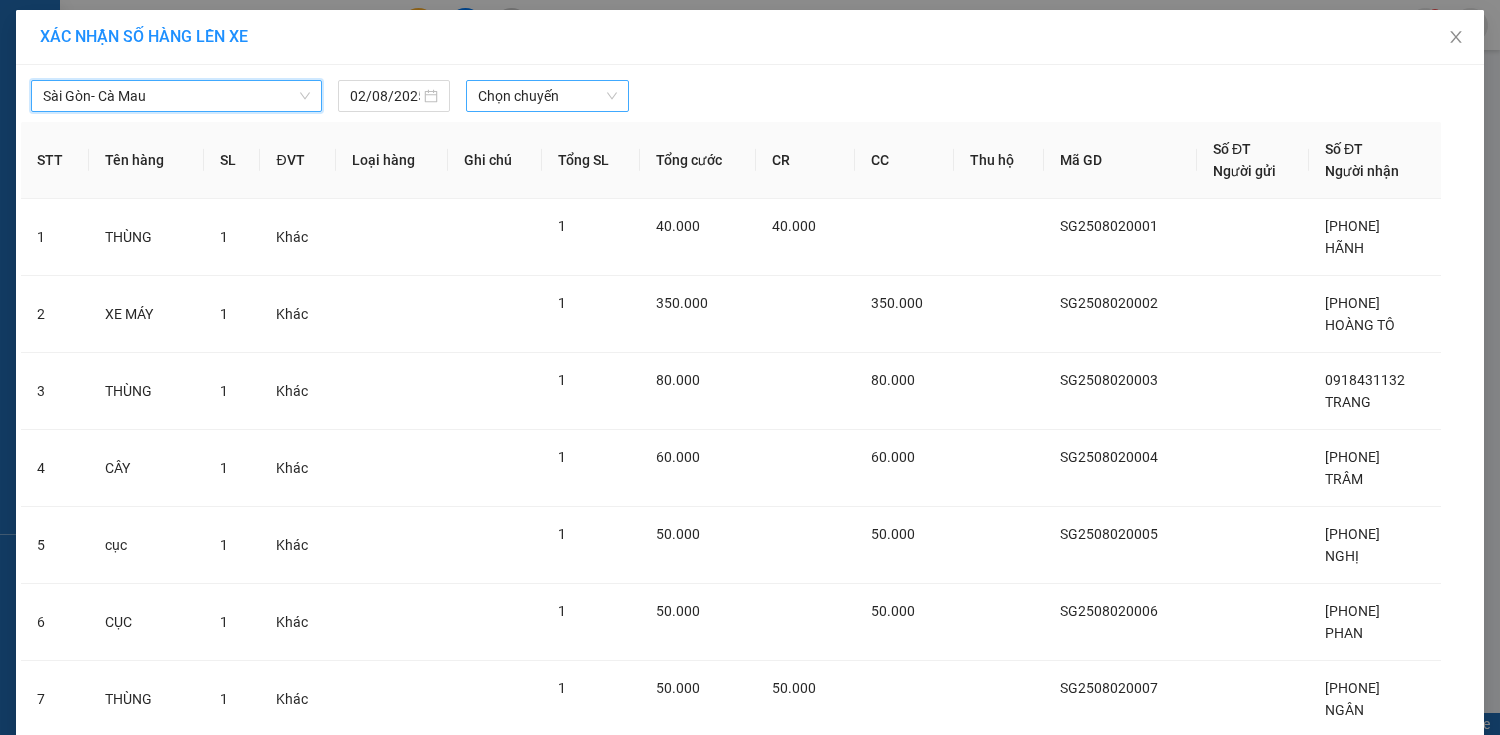 click on "Chọn chuyến" at bounding box center [547, 96] 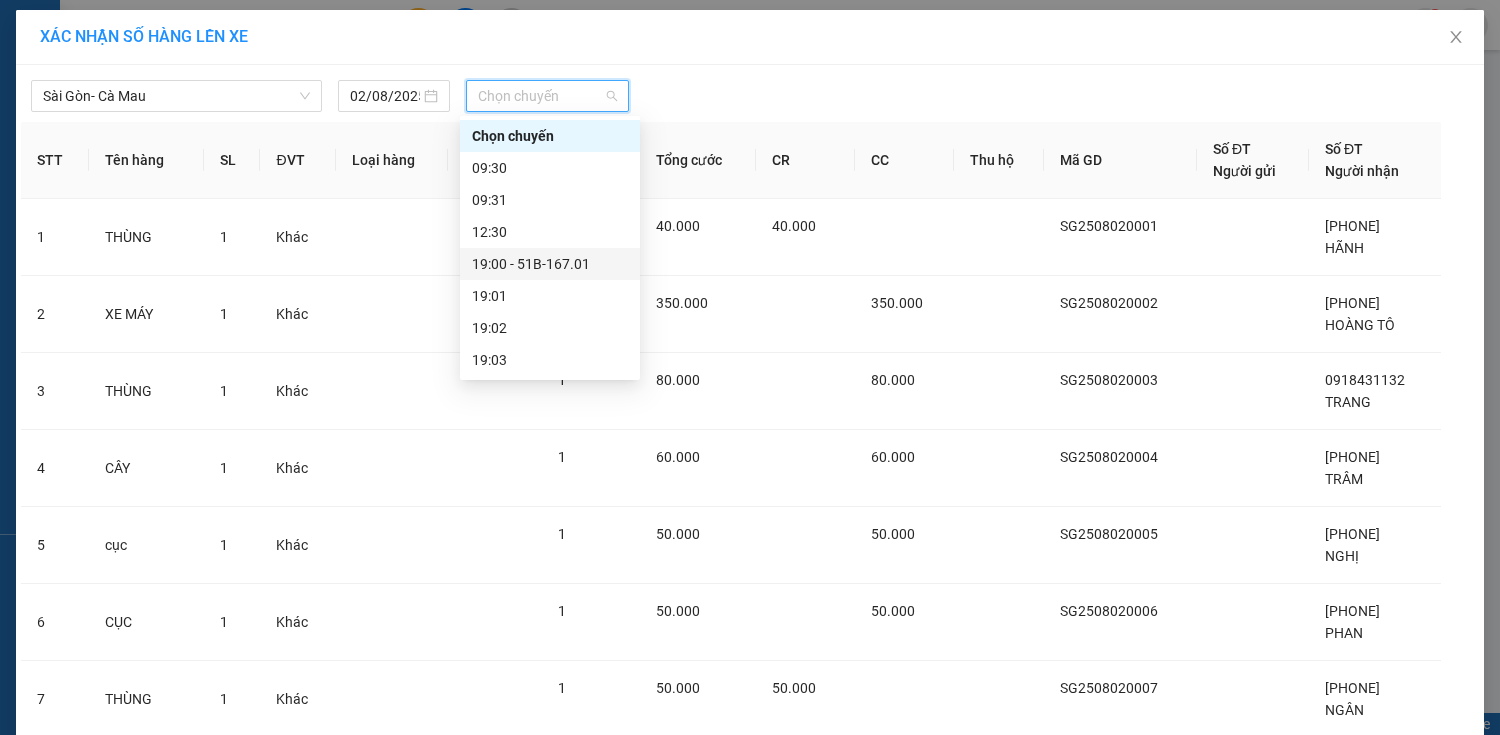 click on "19:00     - 51B-167.01" at bounding box center (550, 264) 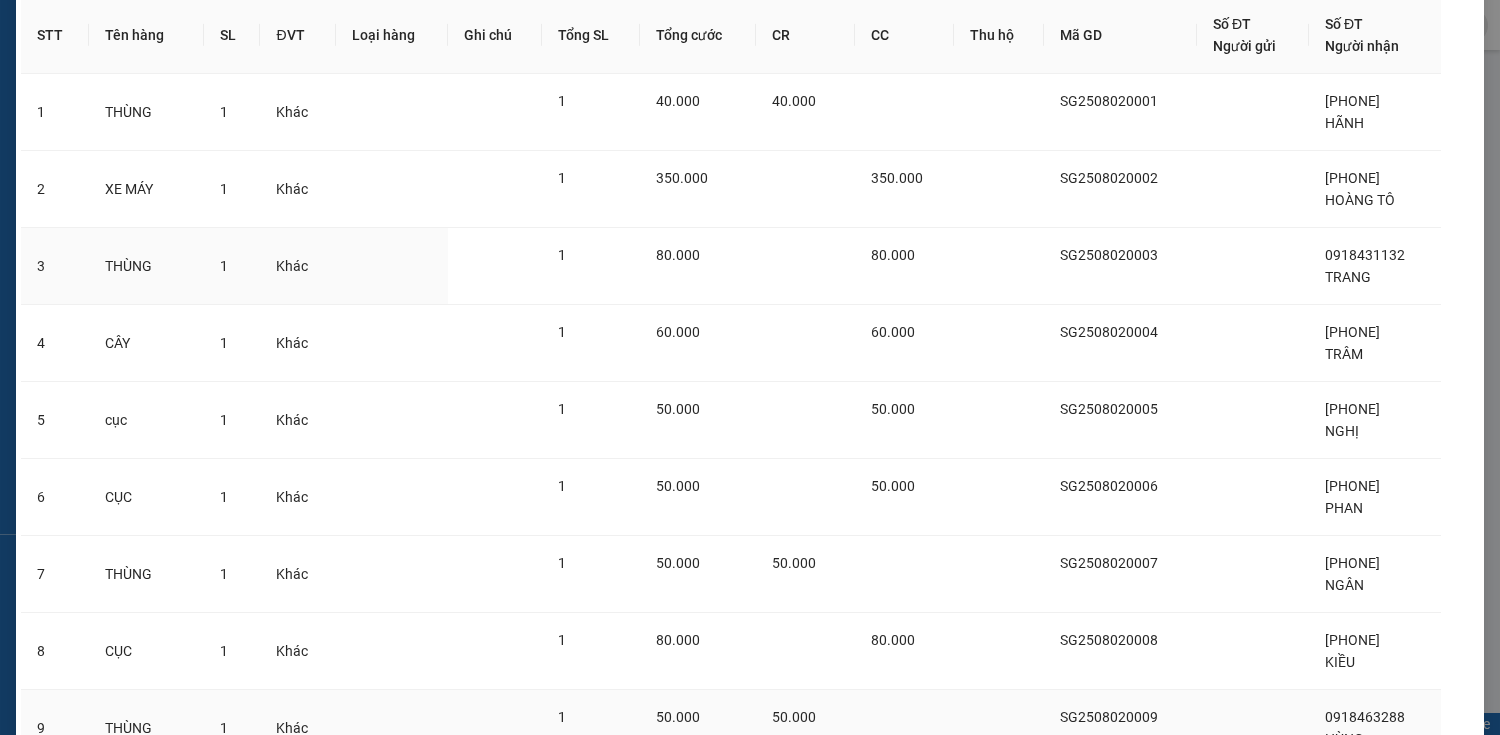 scroll, scrollTop: 312, scrollLeft: 0, axis: vertical 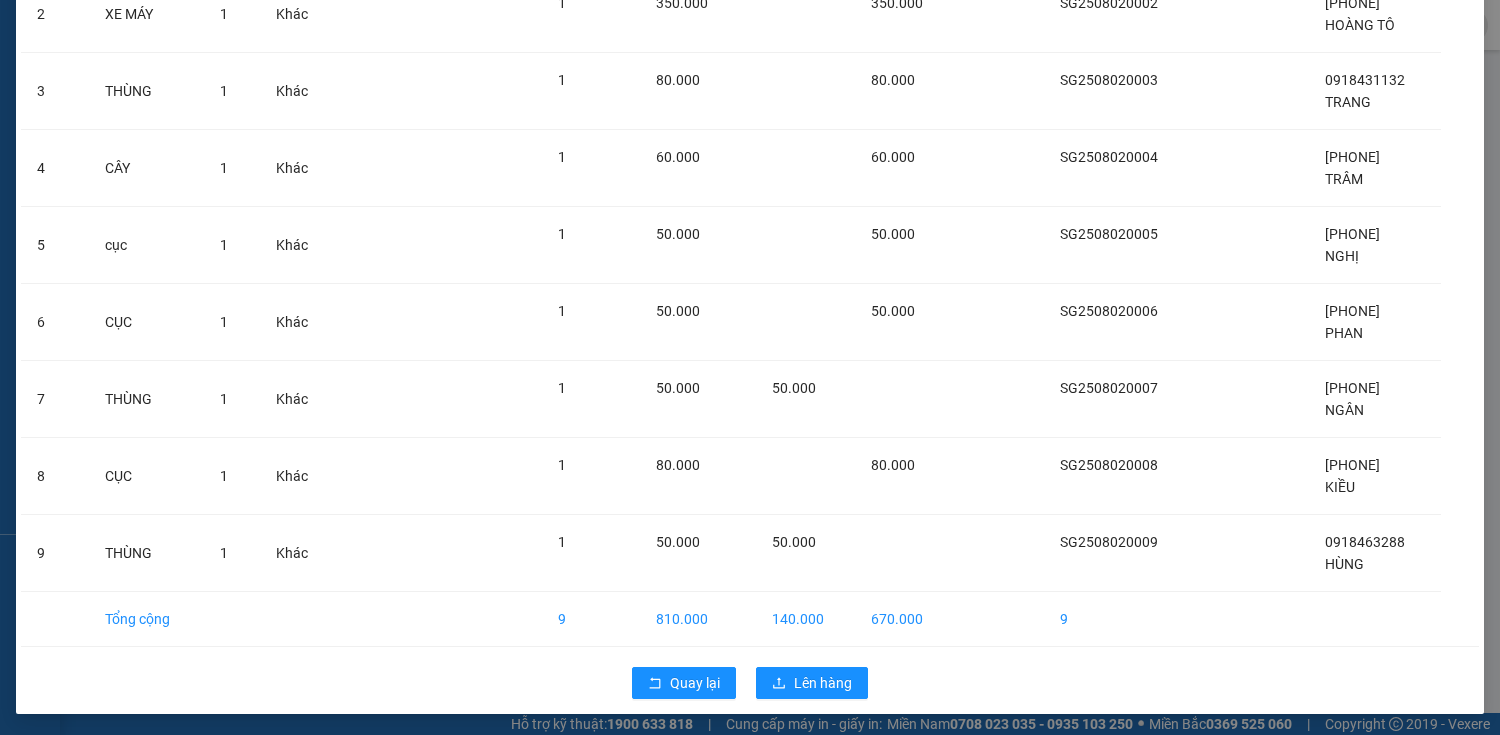 click on "Quay lại Lên hàng" at bounding box center [750, 683] 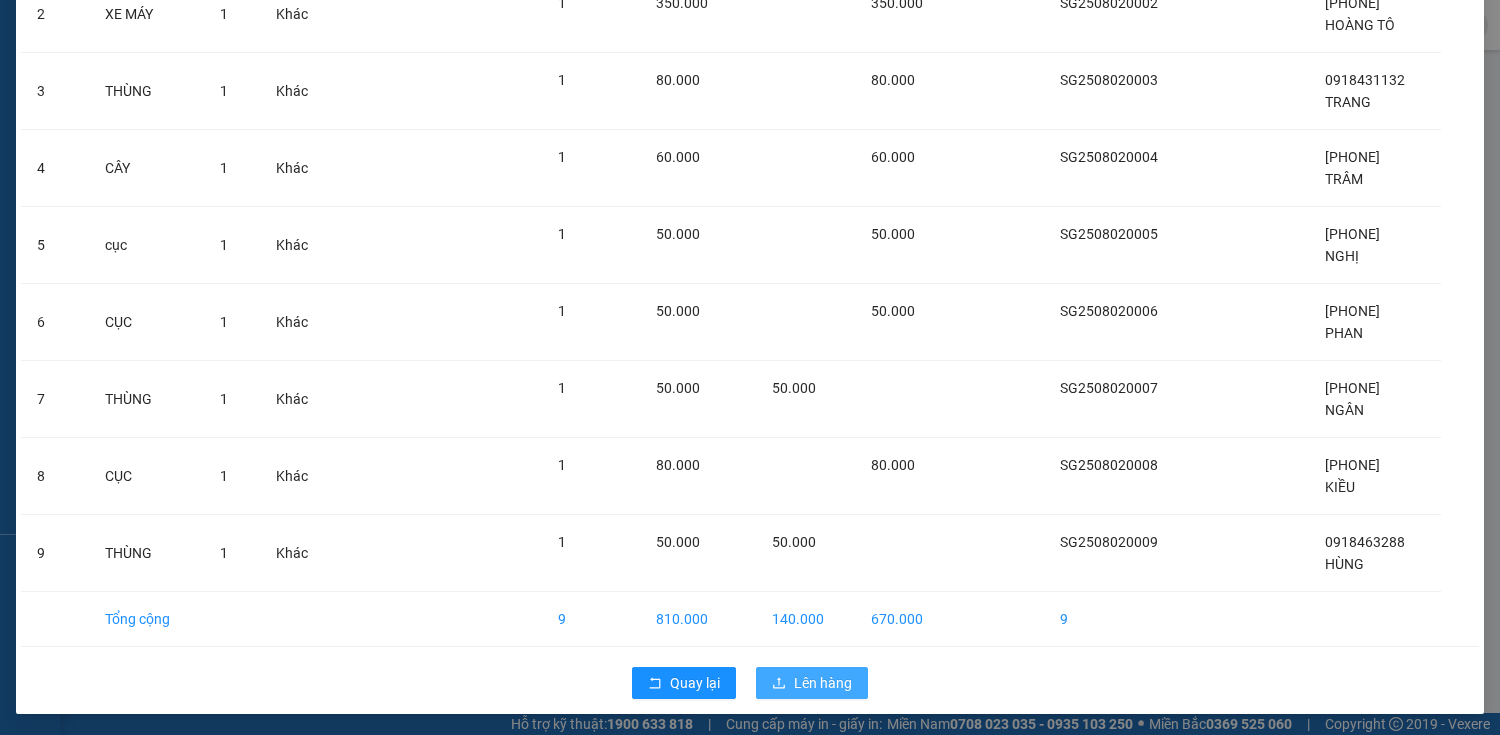 click on "Lên hàng" at bounding box center [812, 683] 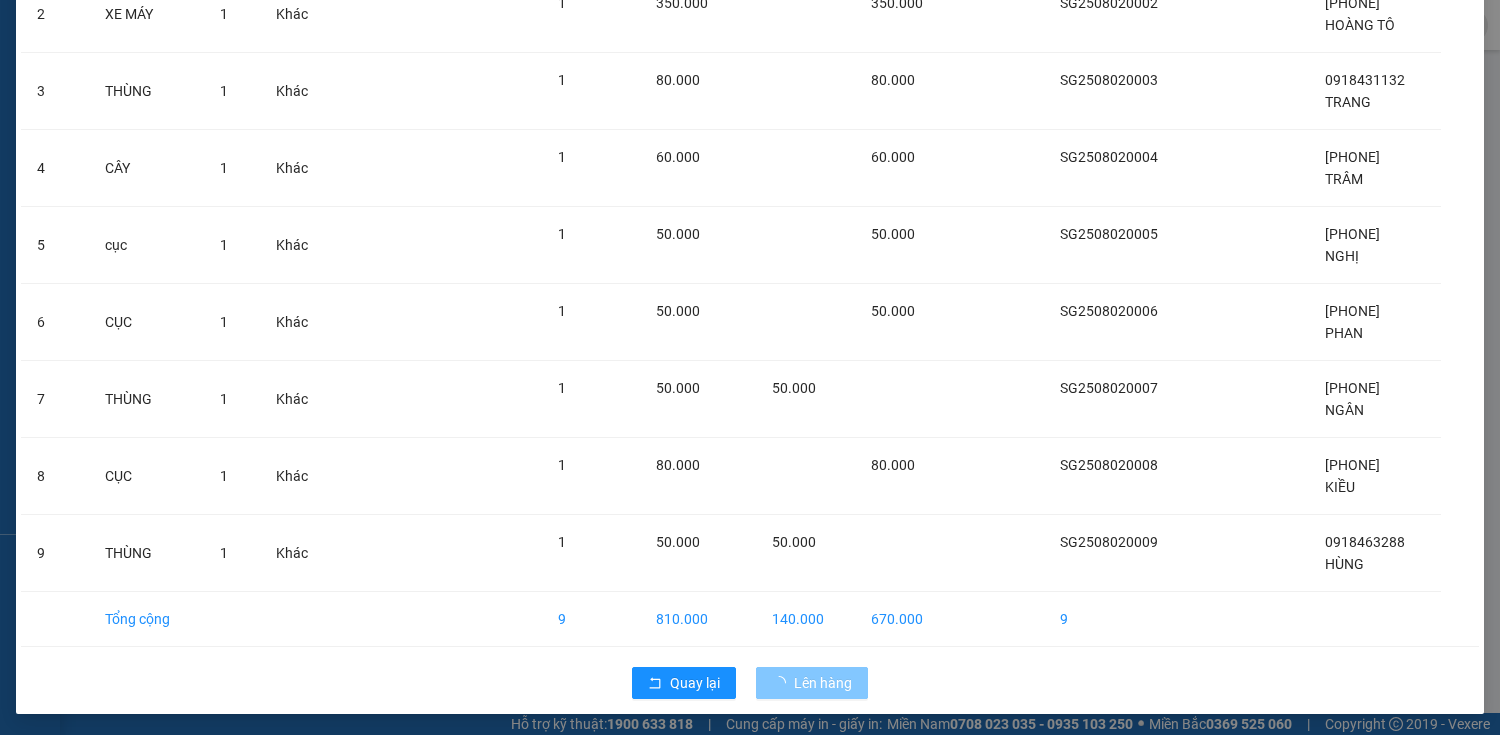 click on "Lên hàng" at bounding box center [823, 683] 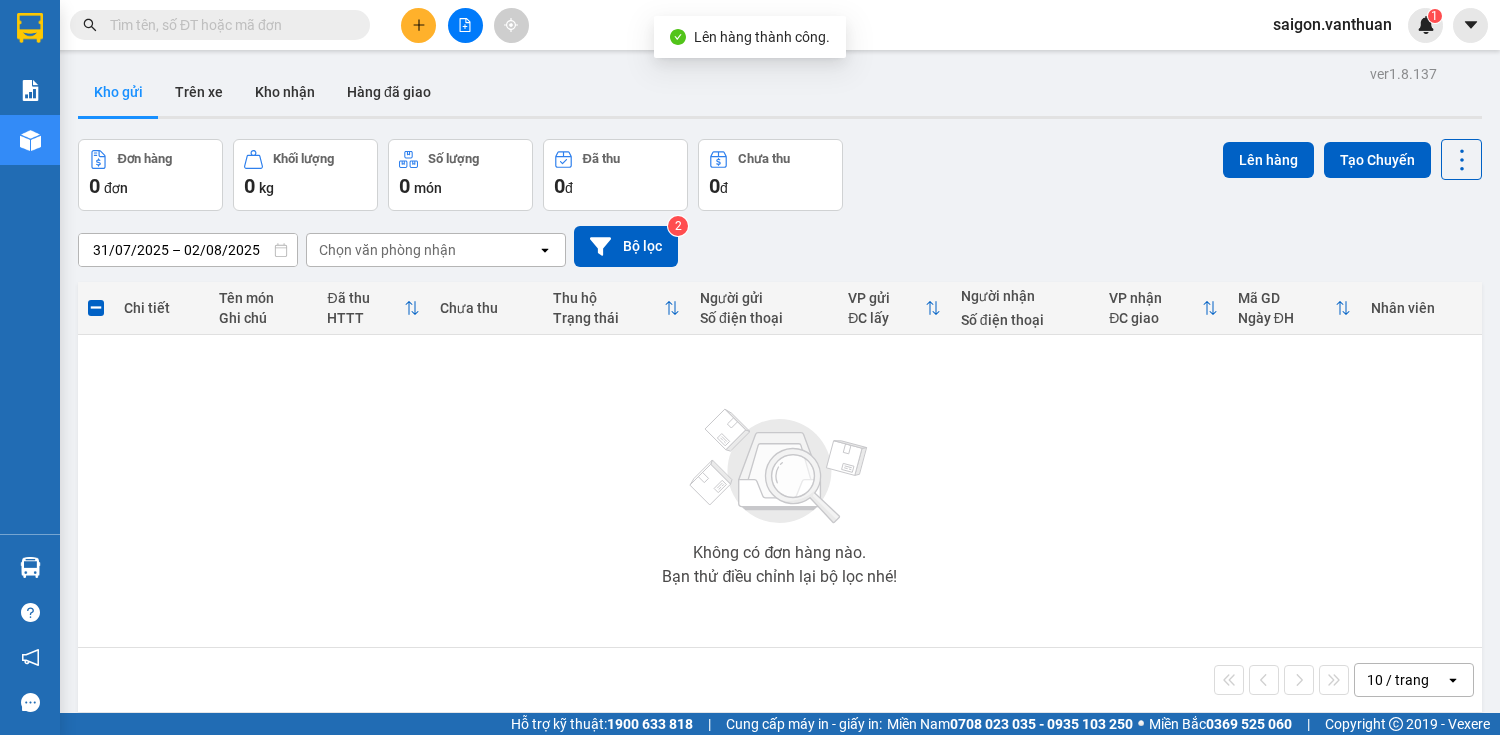 click on "Kết quả tìm kiếm ( 0 )  Bộ lọc  No Data saigon.vanthuan 1" at bounding box center [750, 25] 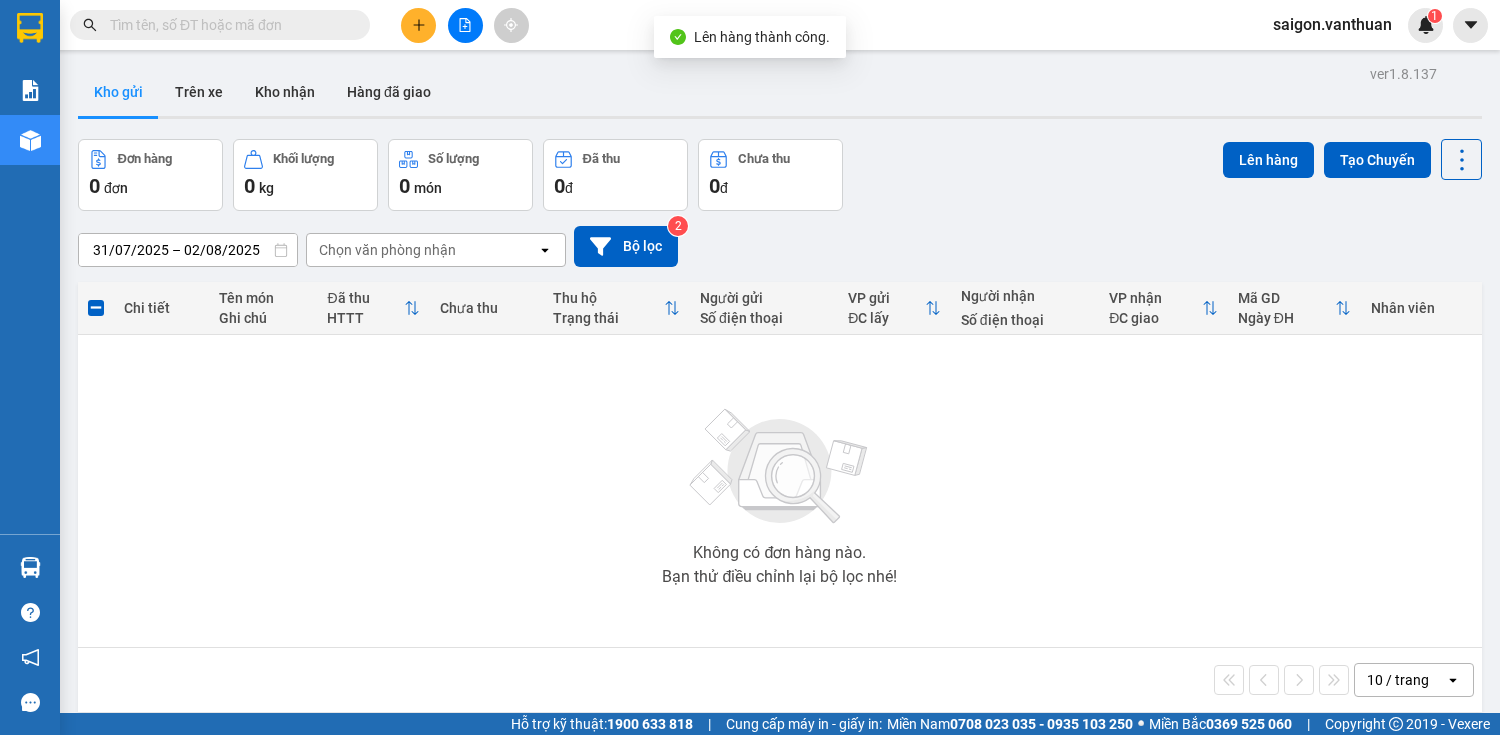 click at bounding box center (465, 25) 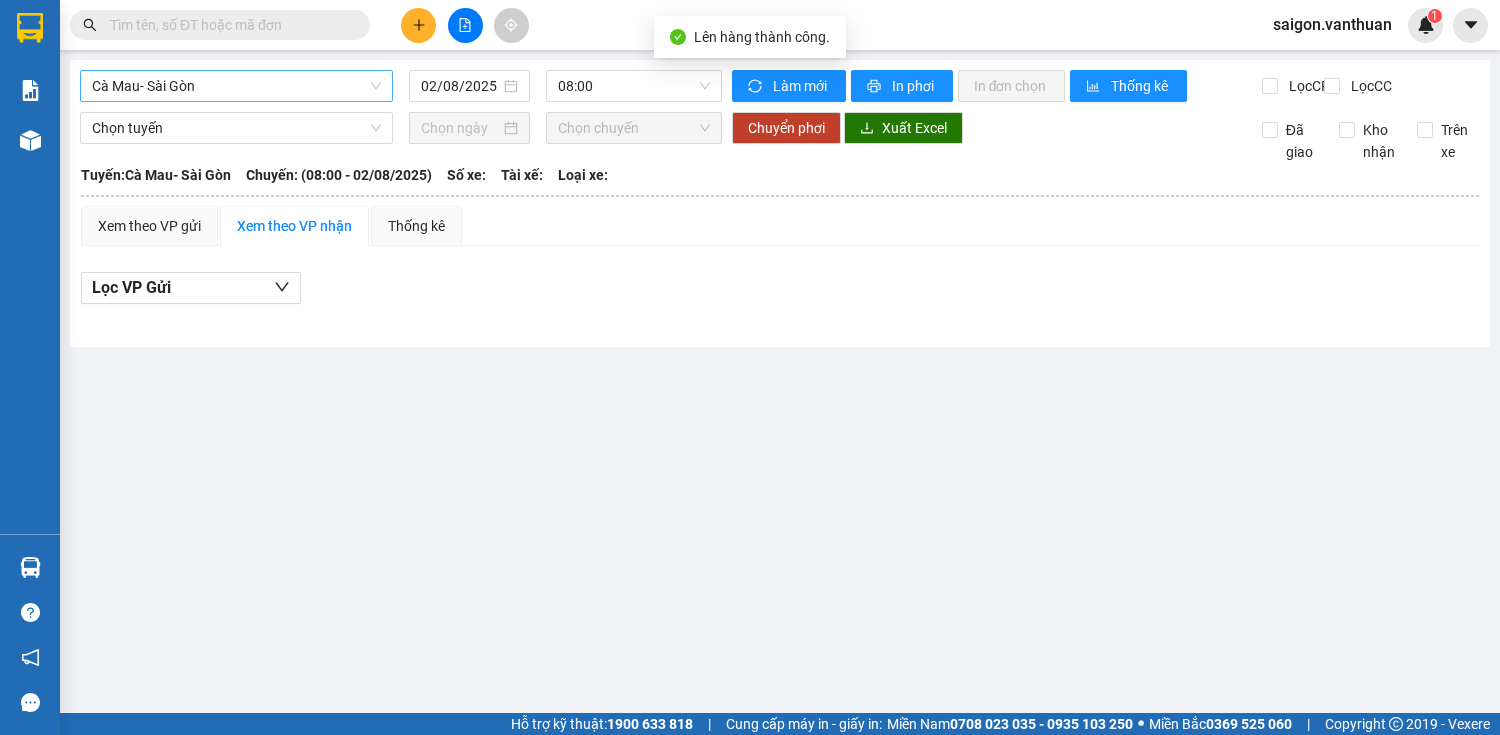 click on "Cà Mau- Sài Gòn" at bounding box center [236, 86] 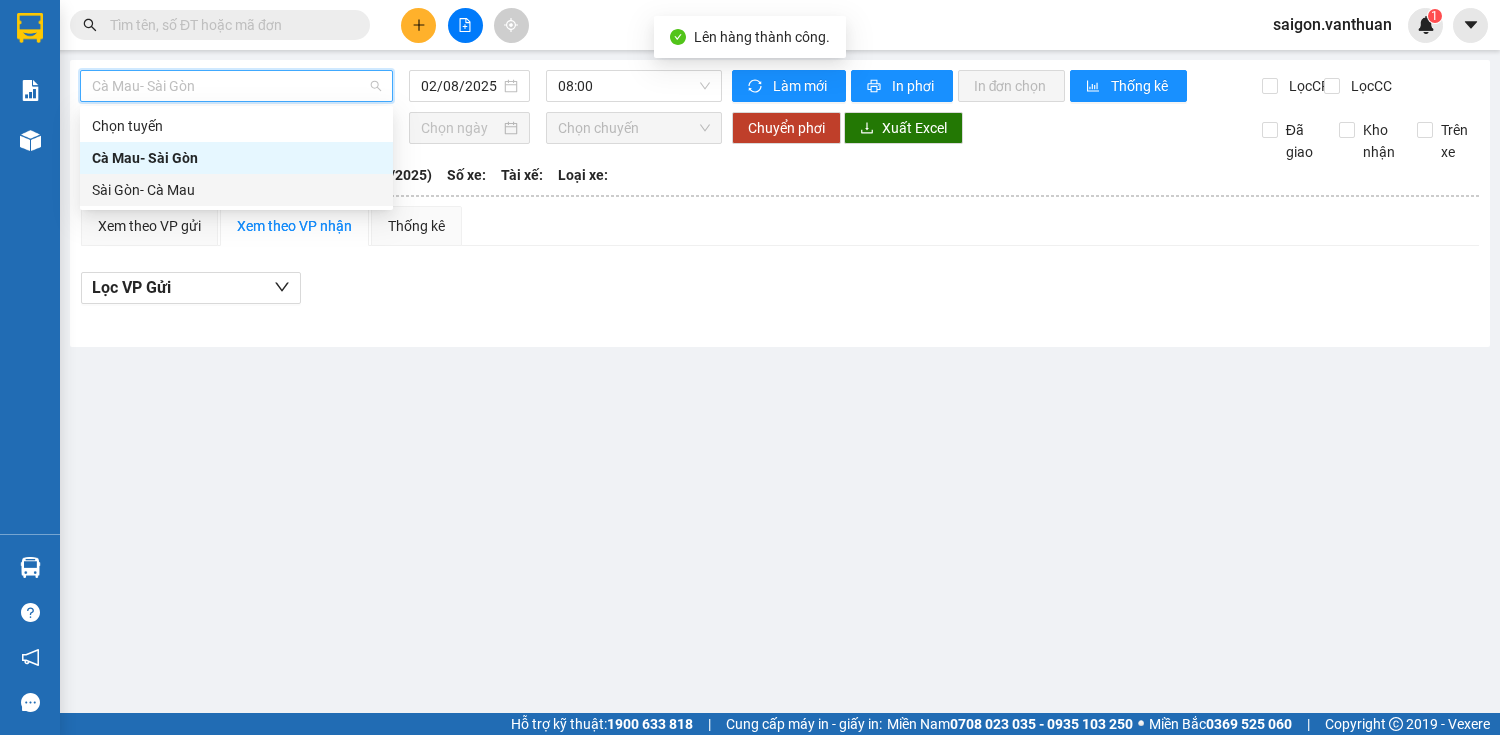 click on "Sài Gòn- Cà Mau" at bounding box center [236, 190] 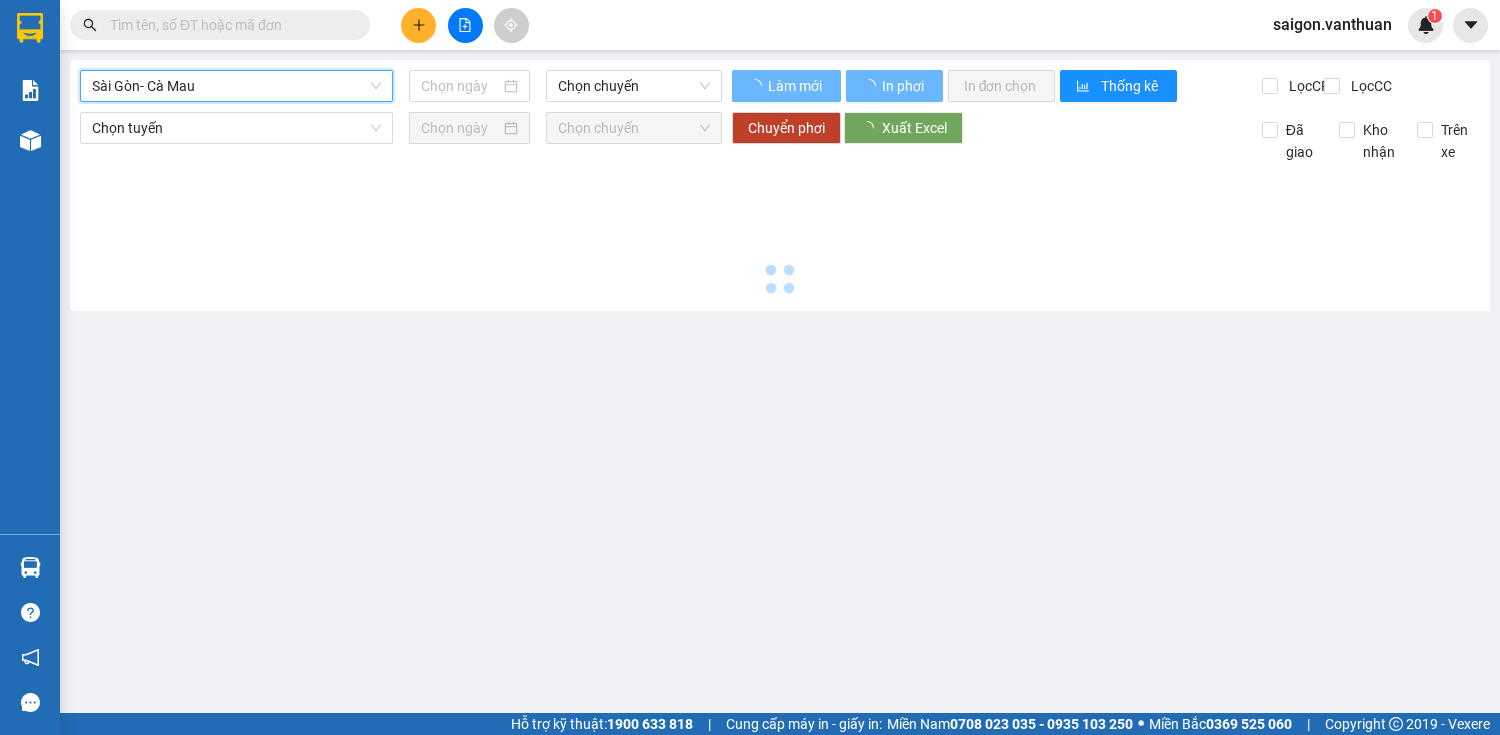 type on "02/08/2025" 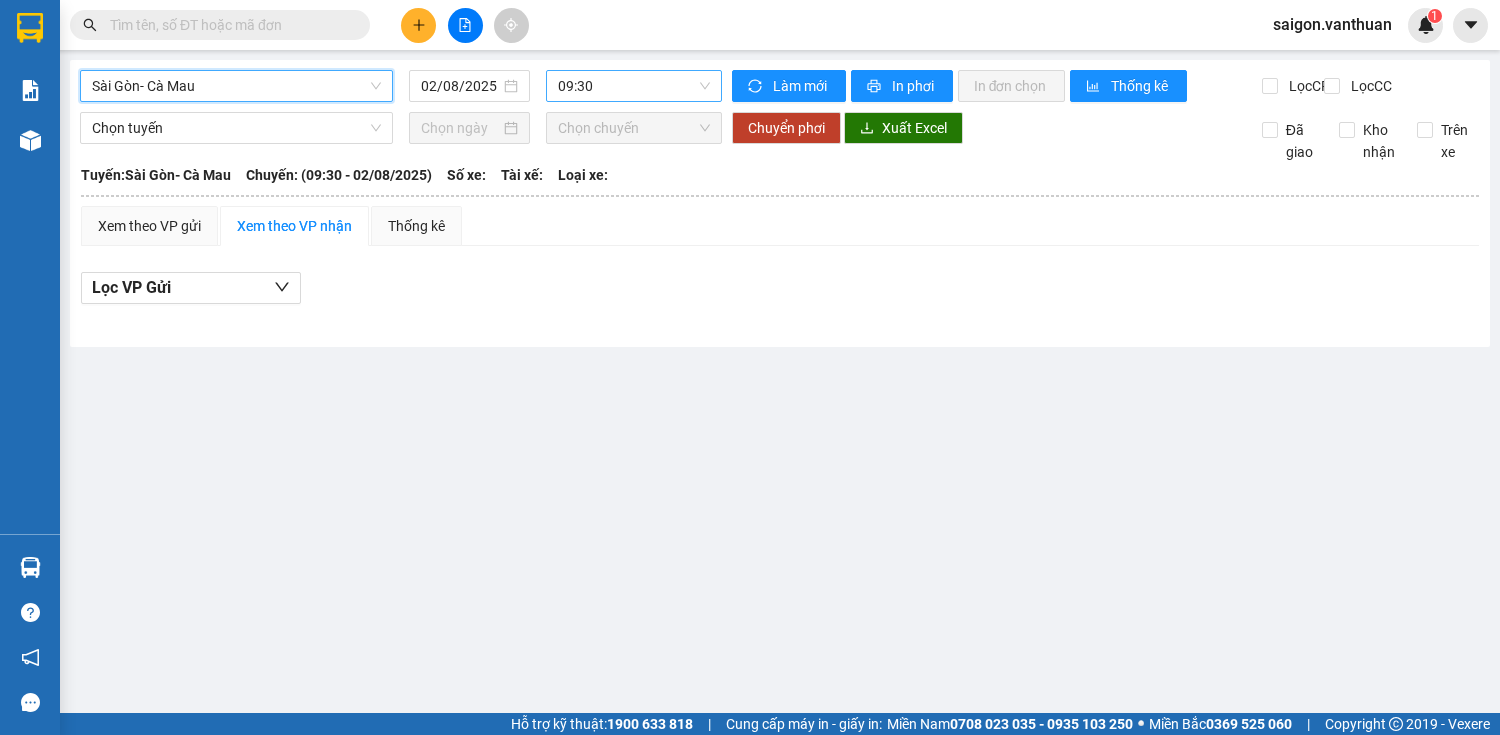 click on "09:30" at bounding box center [634, 86] 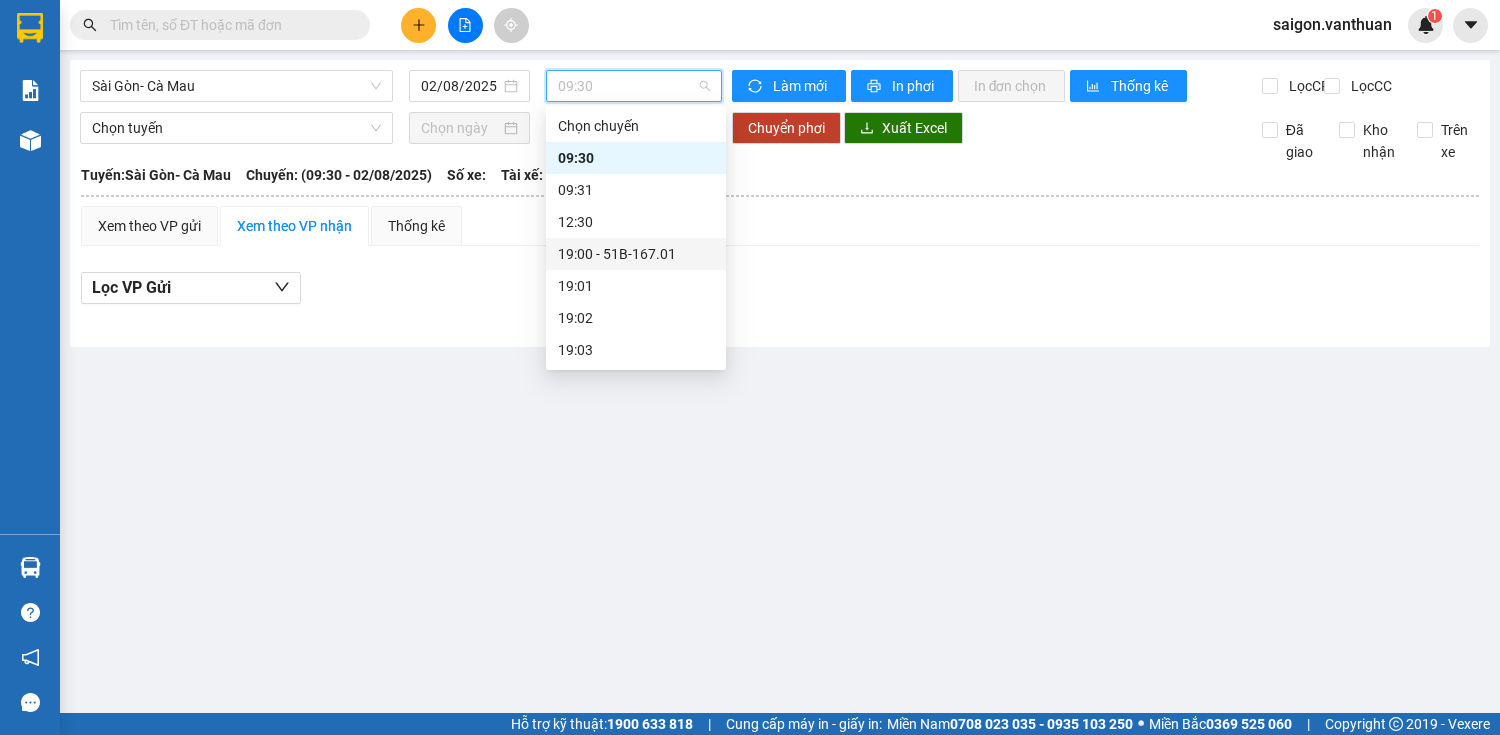 click on "19:00     - 51B-167.01" at bounding box center (636, 254) 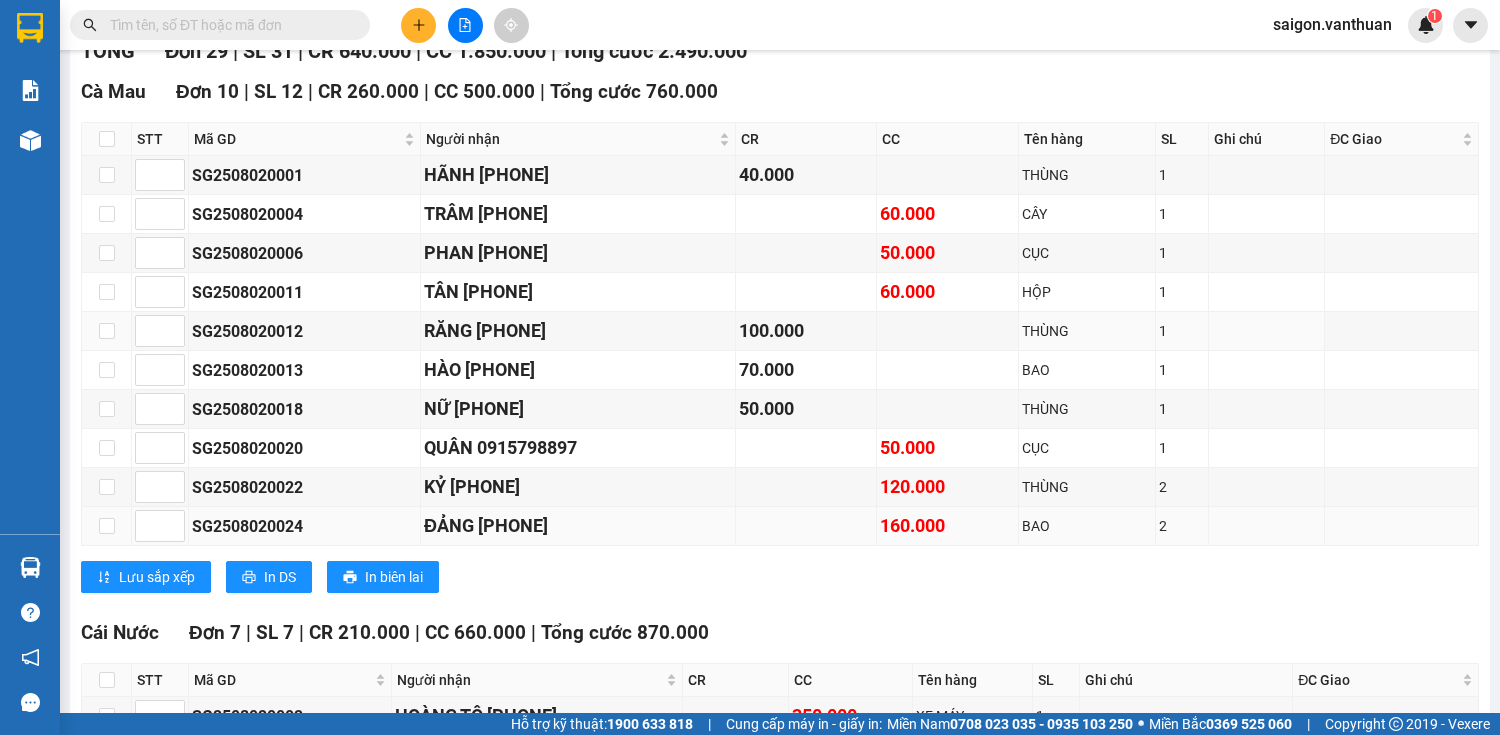 scroll, scrollTop: 320, scrollLeft: 0, axis: vertical 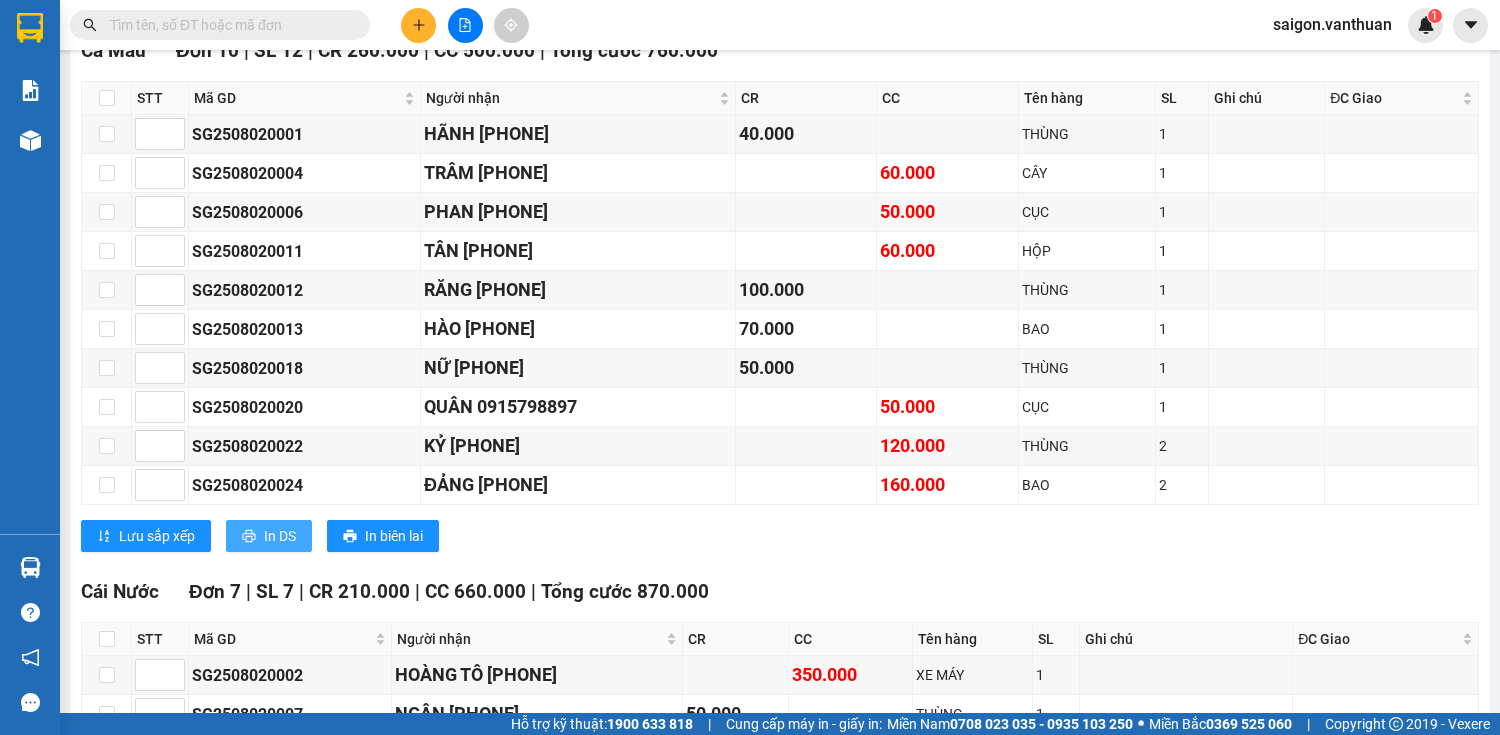 click on "In DS" at bounding box center [280, 536] 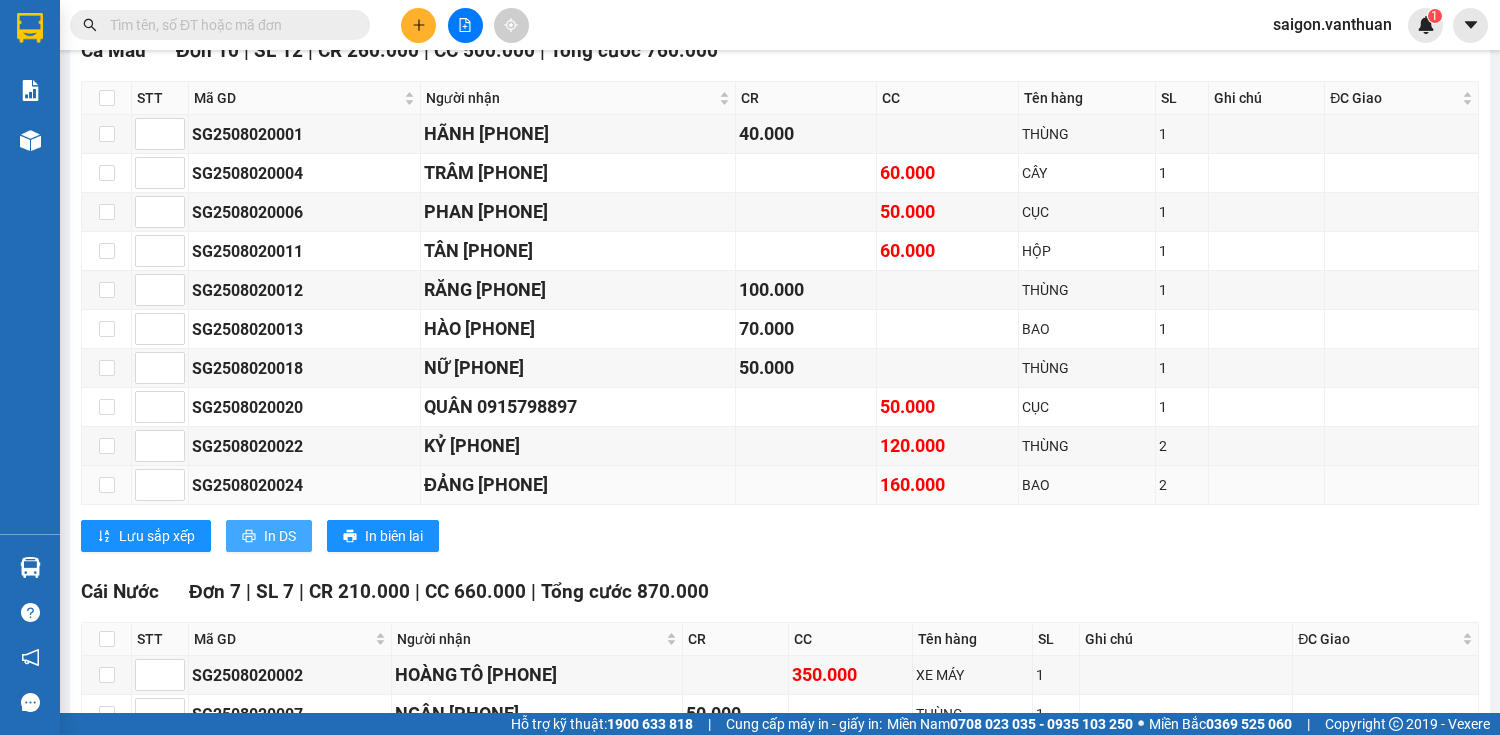 scroll, scrollTop: 0, scrollLeft: 0, axis: both 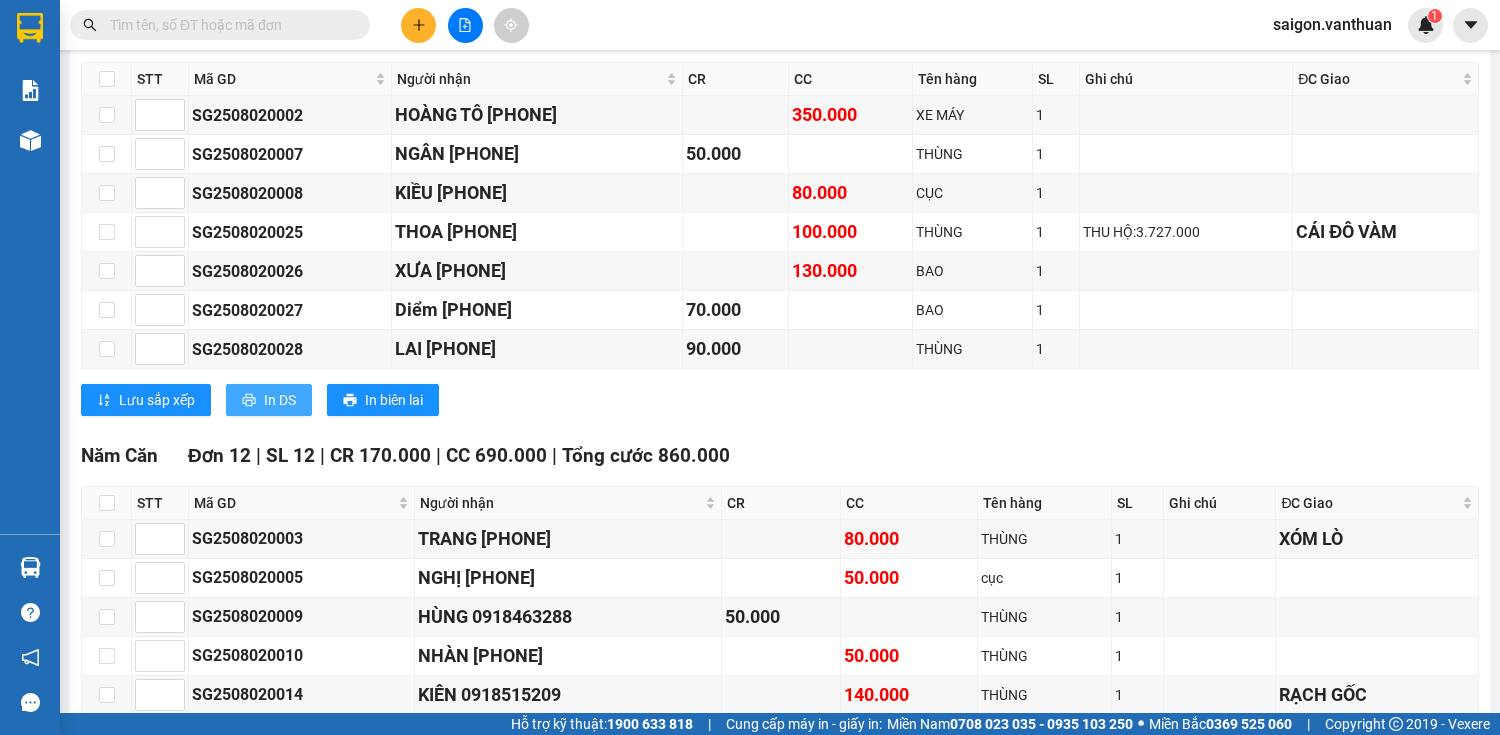 drag, startPoint x: 288, startPoint y: 408, endPoint x: 298, endPoint y: 406, distance: 10.198039 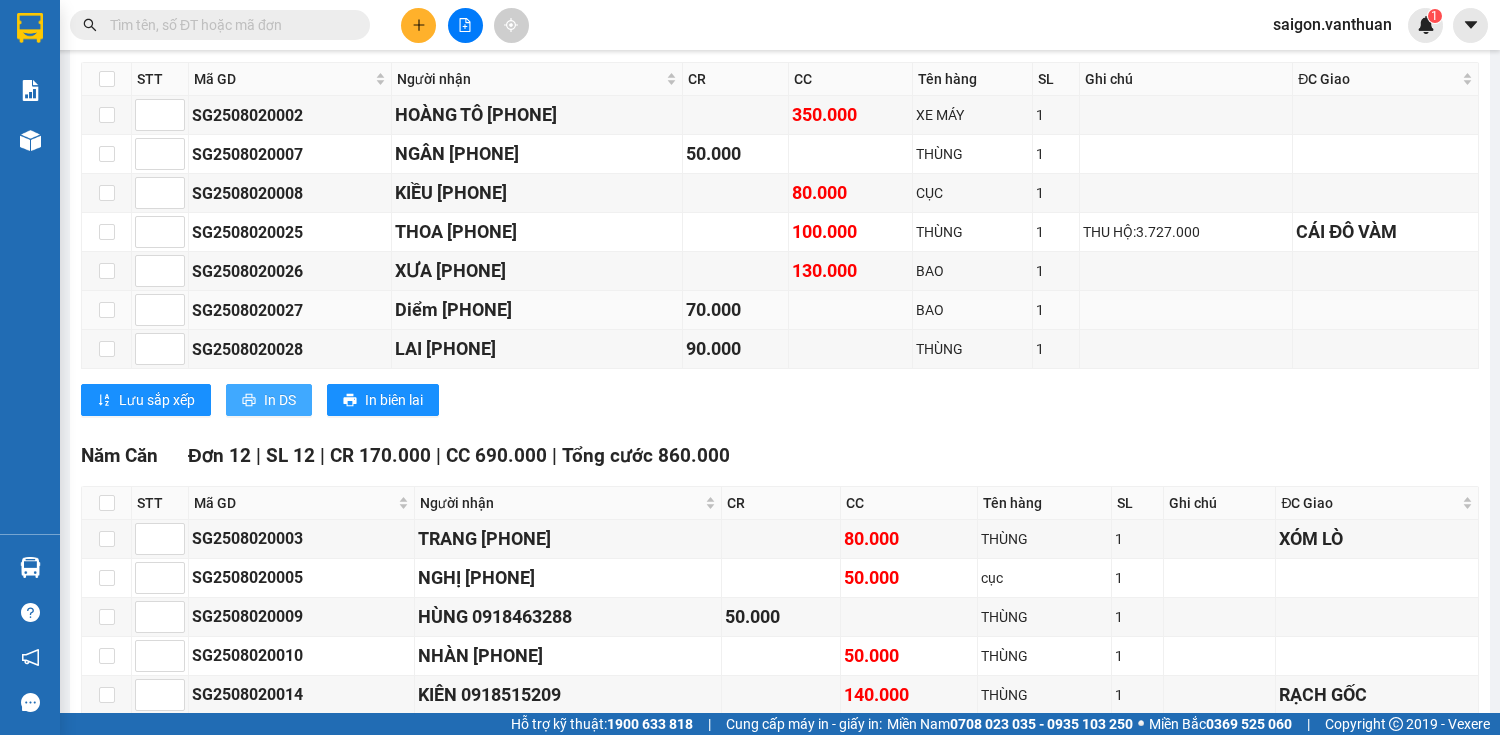 scroll, scrollTop: 0, scrollLeft: 0, axis: both 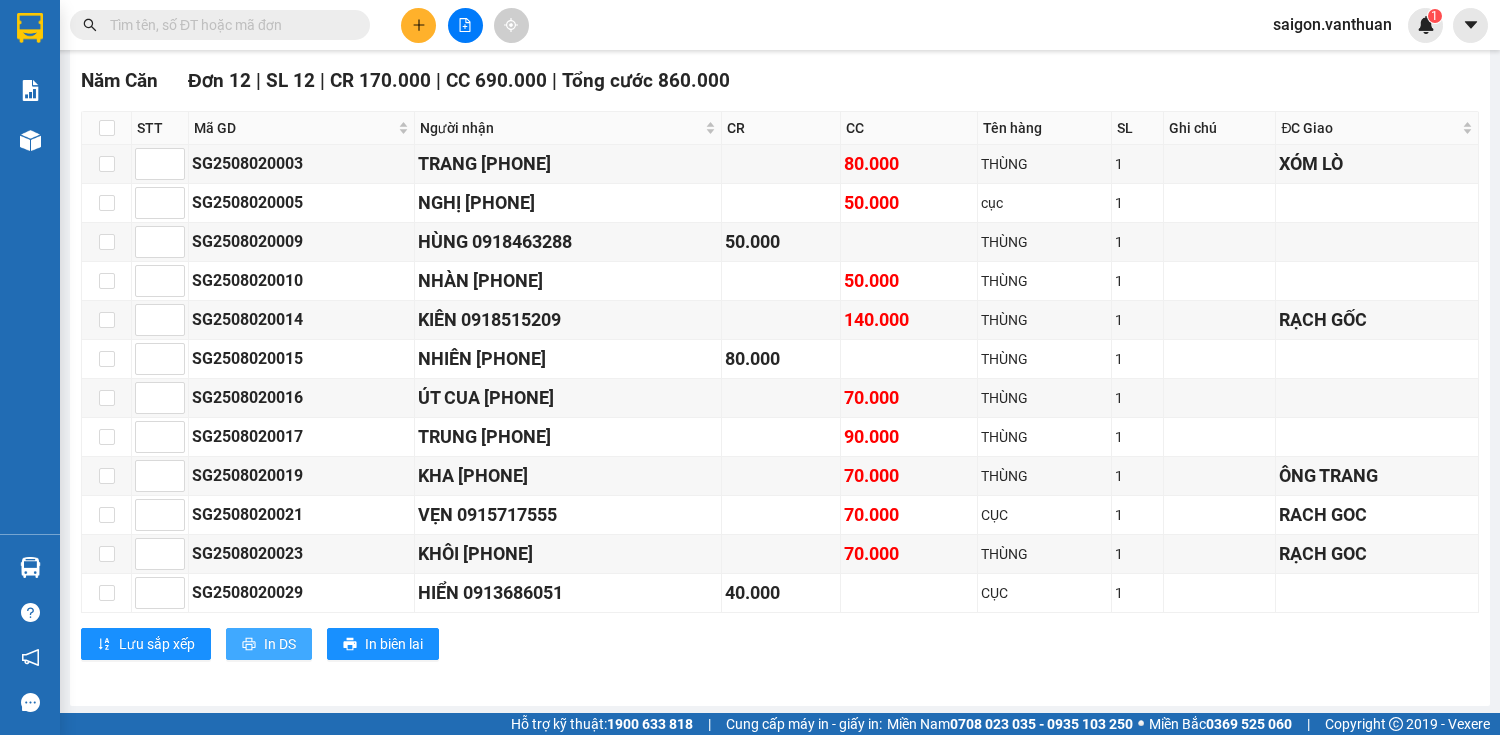 click on "In DS" at bounding box center [280, 644] 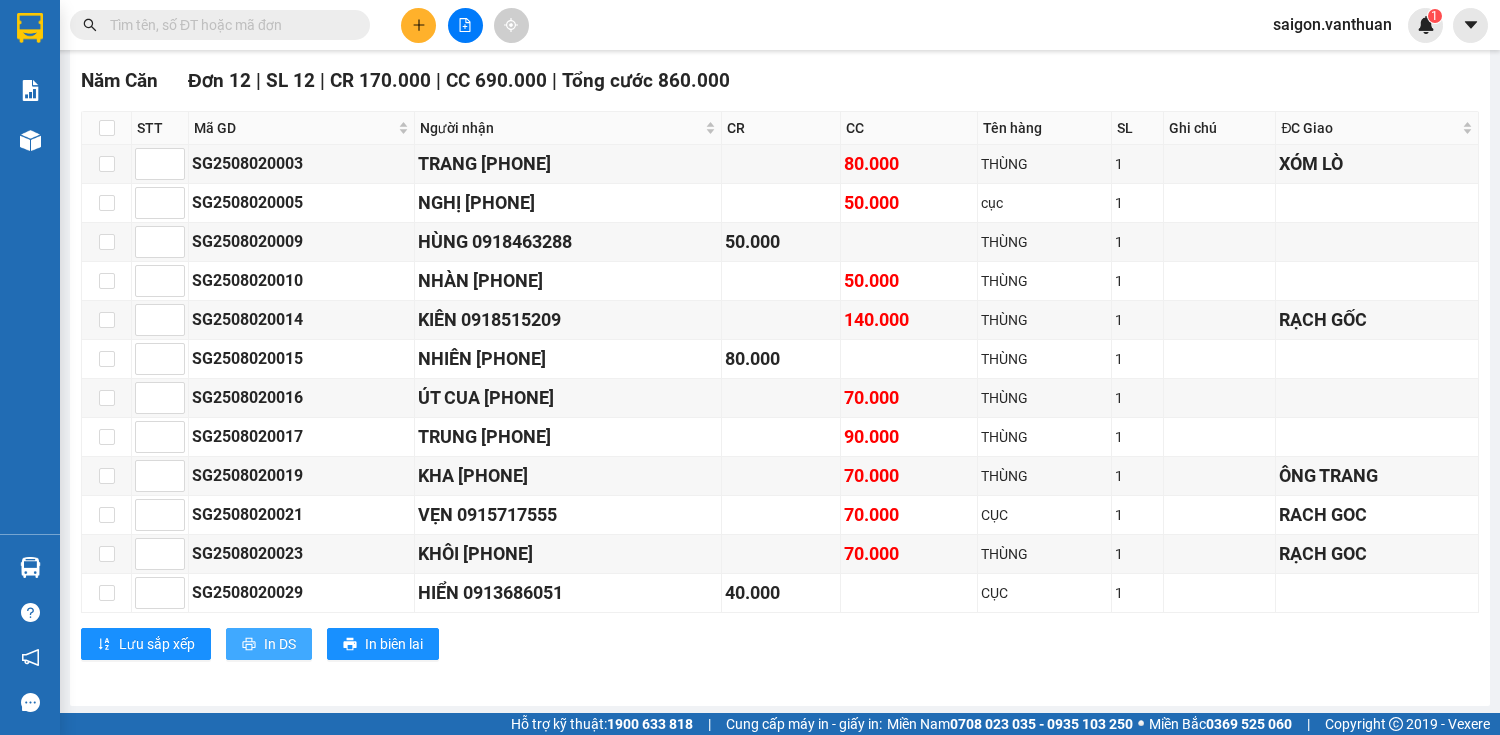 scroll, scrollTop: 0, scrollLeft: 0, axis: both 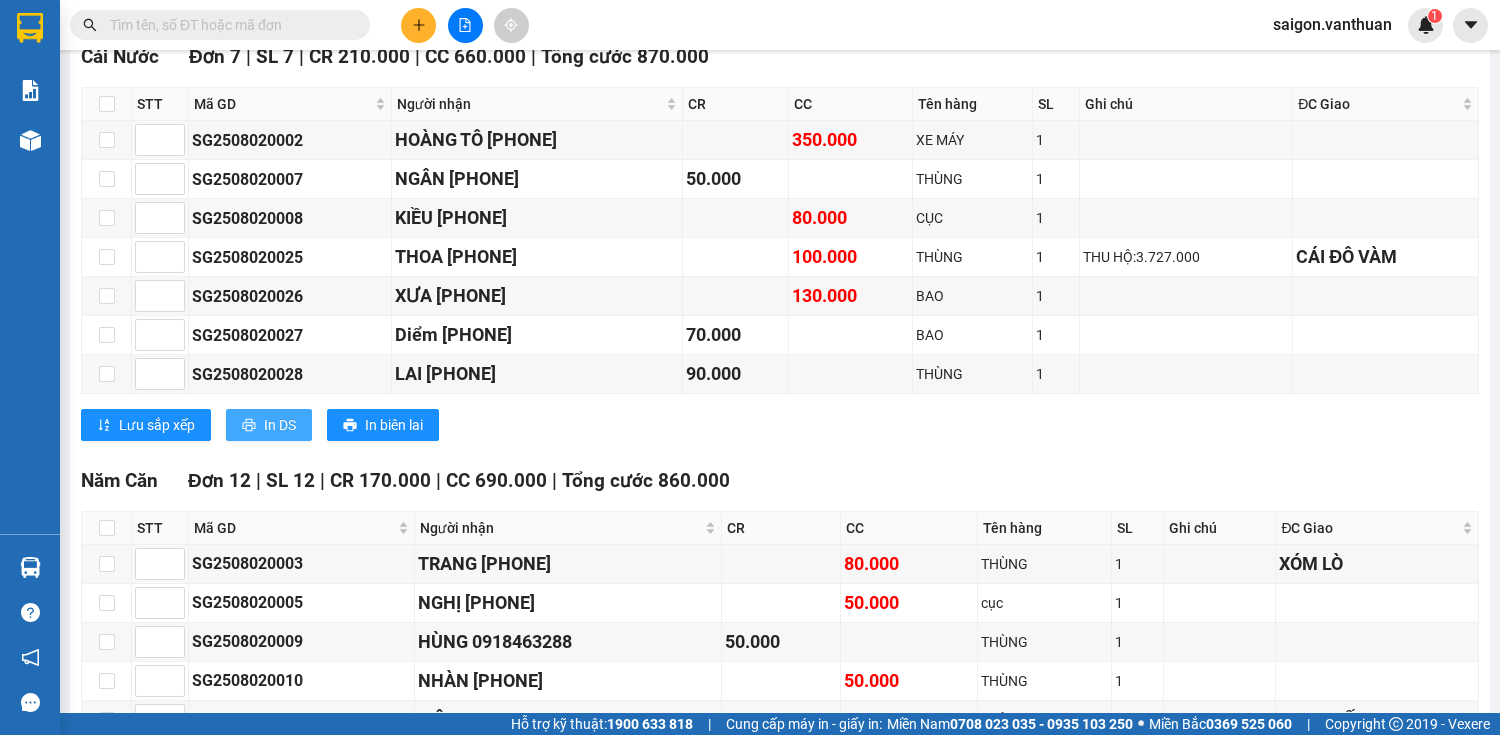 click on "In DS" at bounding box center (280, 425) 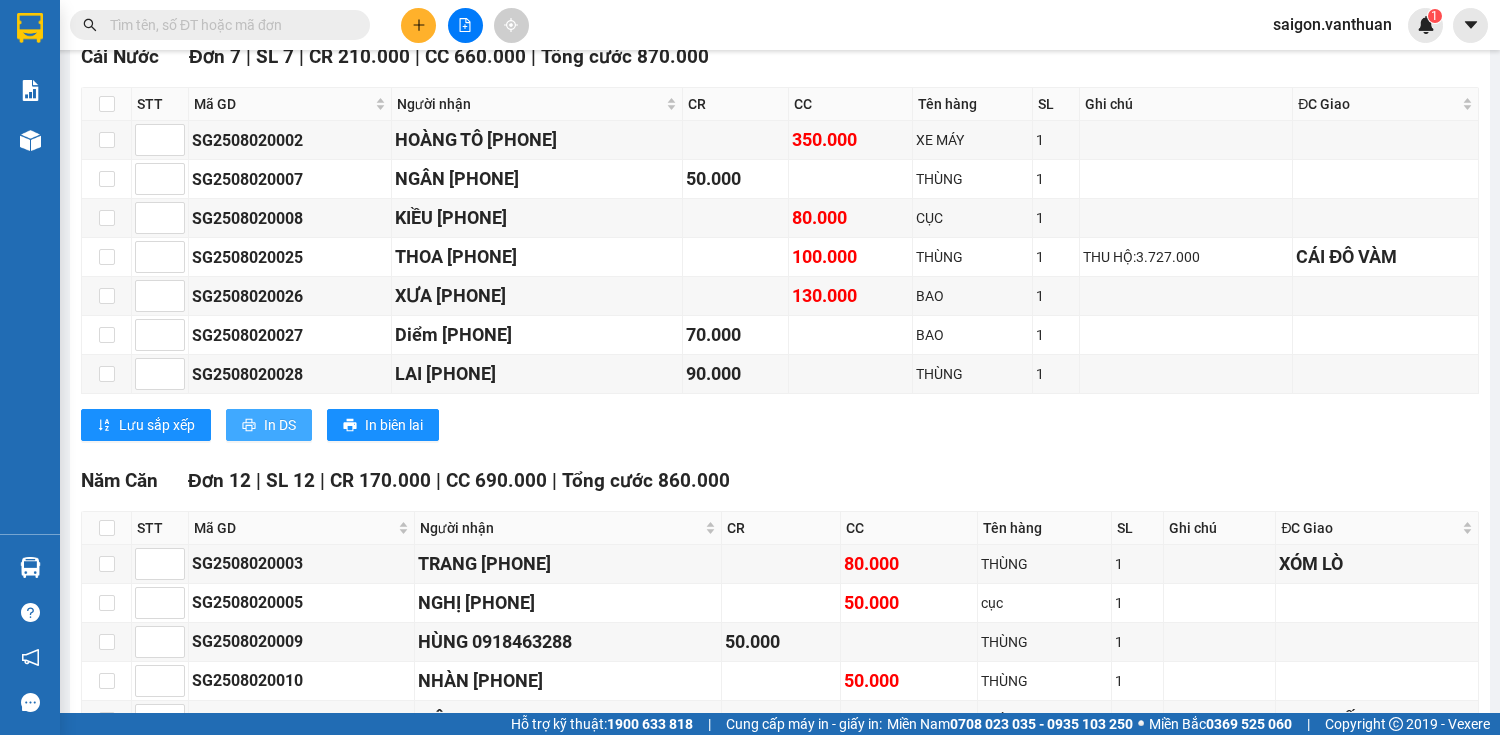 scroll, scrollTop: 0, scrollLeft: 0, axis: both 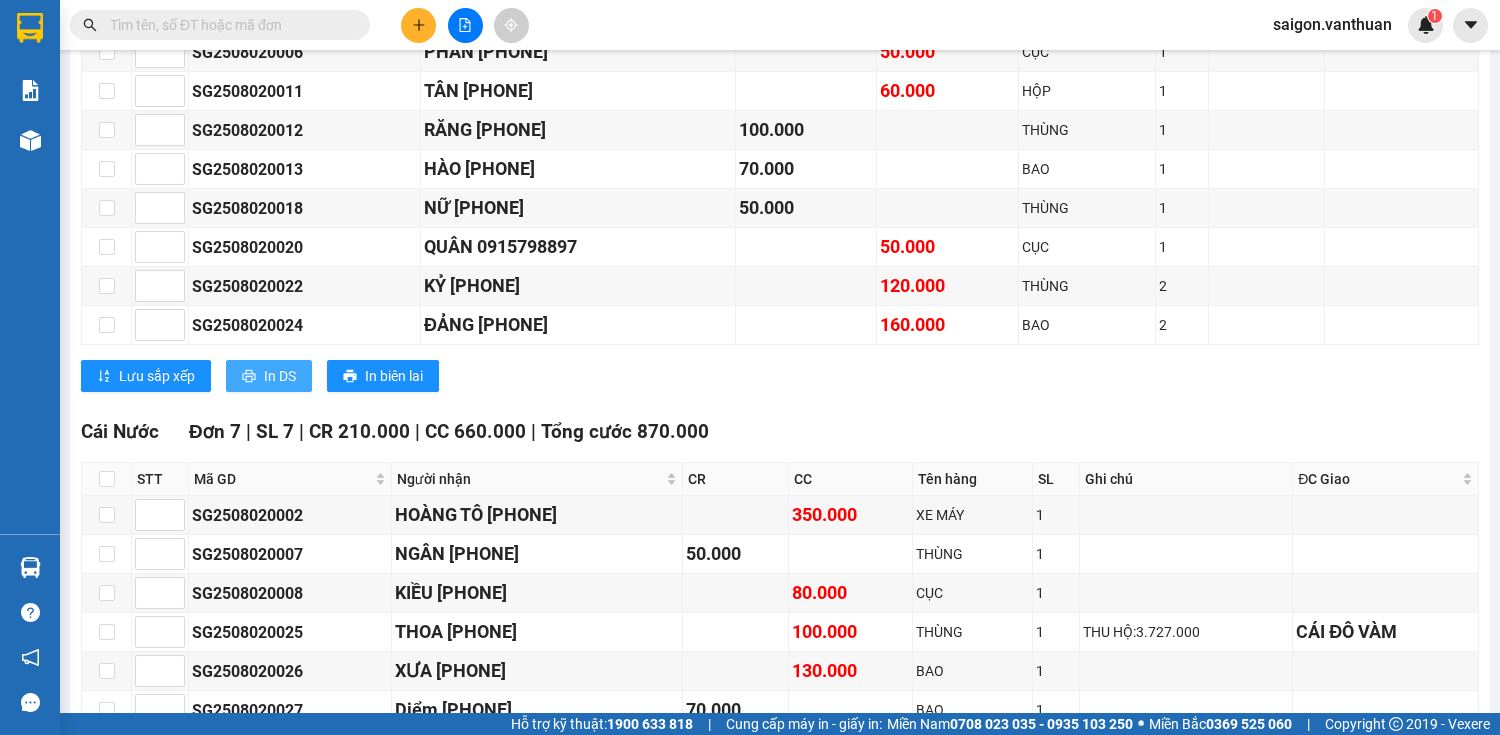 click on "In DS" at bounding box center [280, 376] 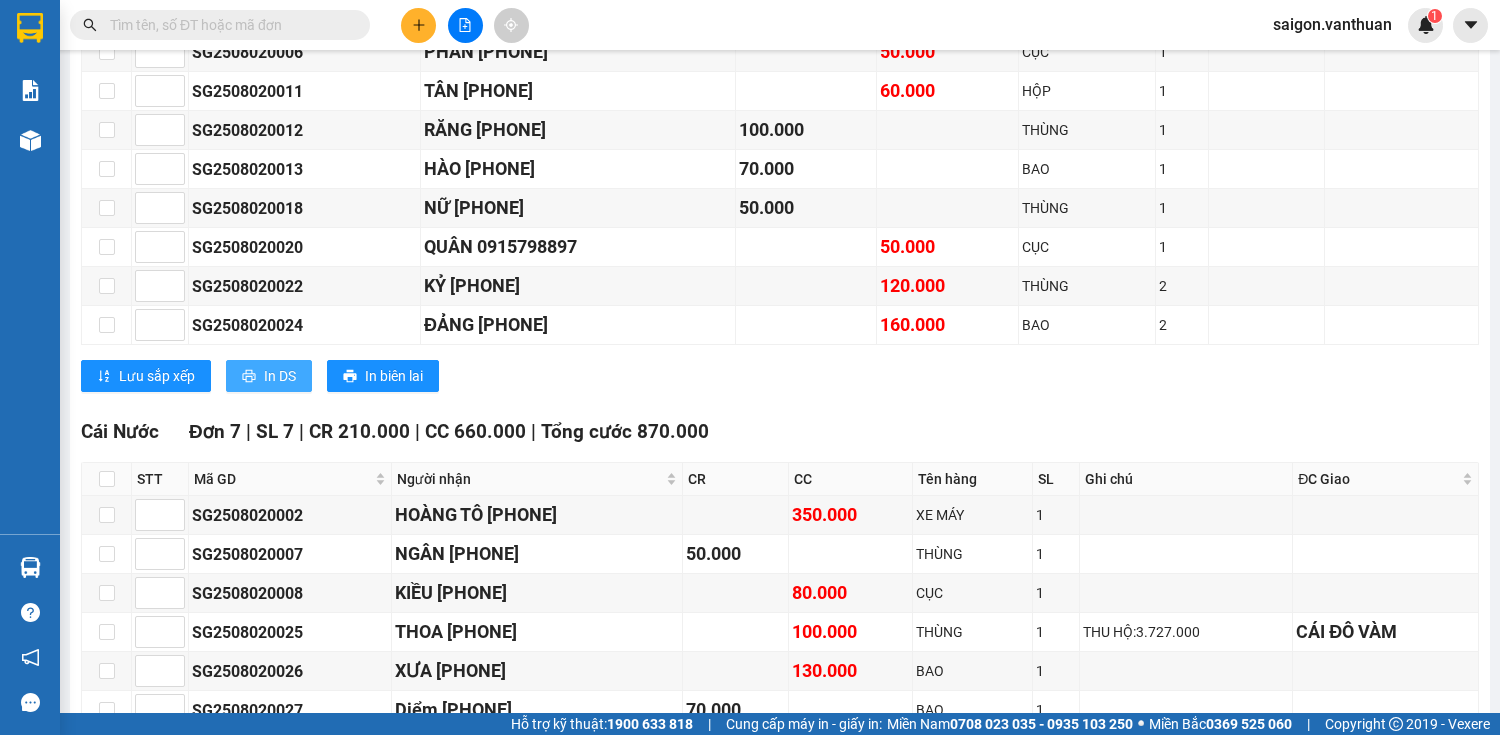 scroll, scrollTop: 0, scrollLeft: 0, axis: both 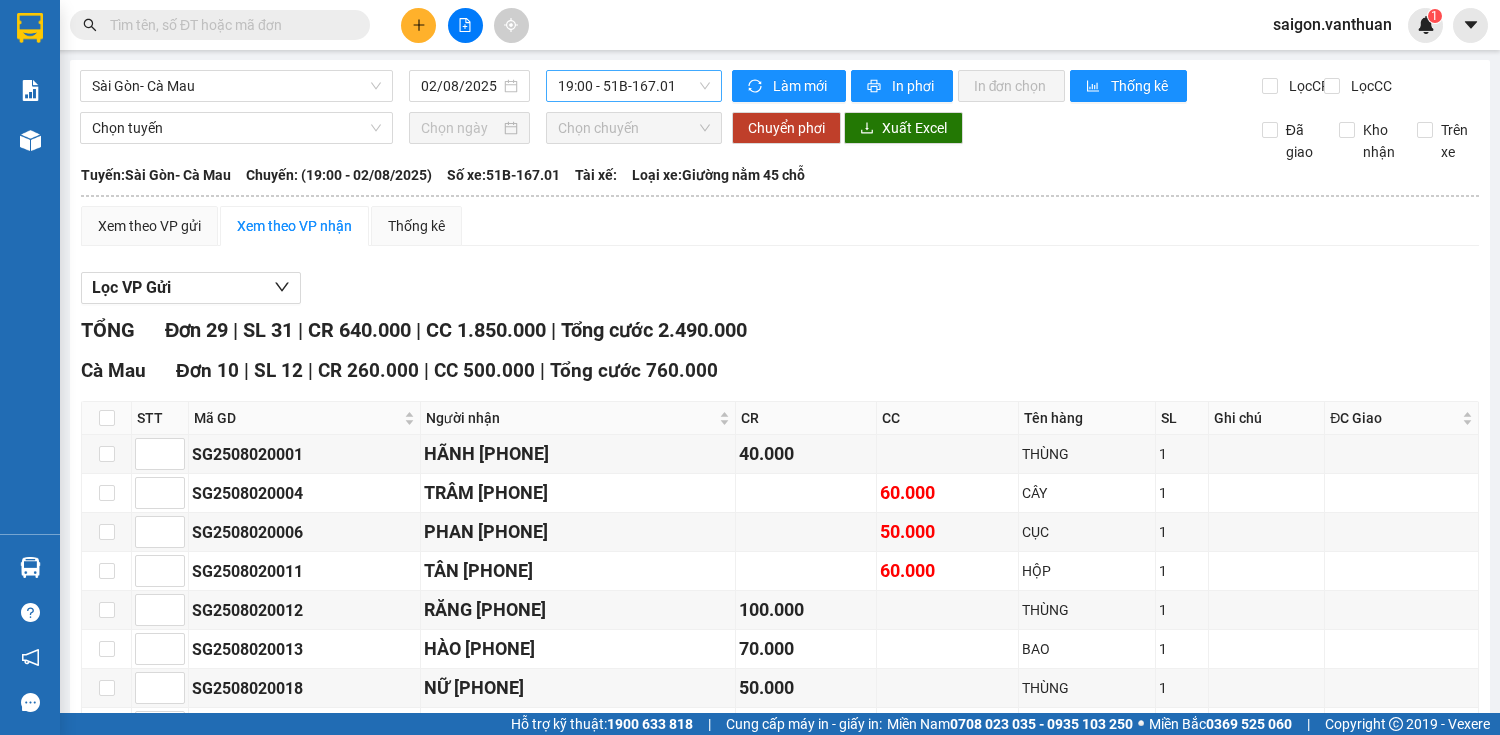 click on "19:00     - 51B-167.01" at bounding box center (634, 86) 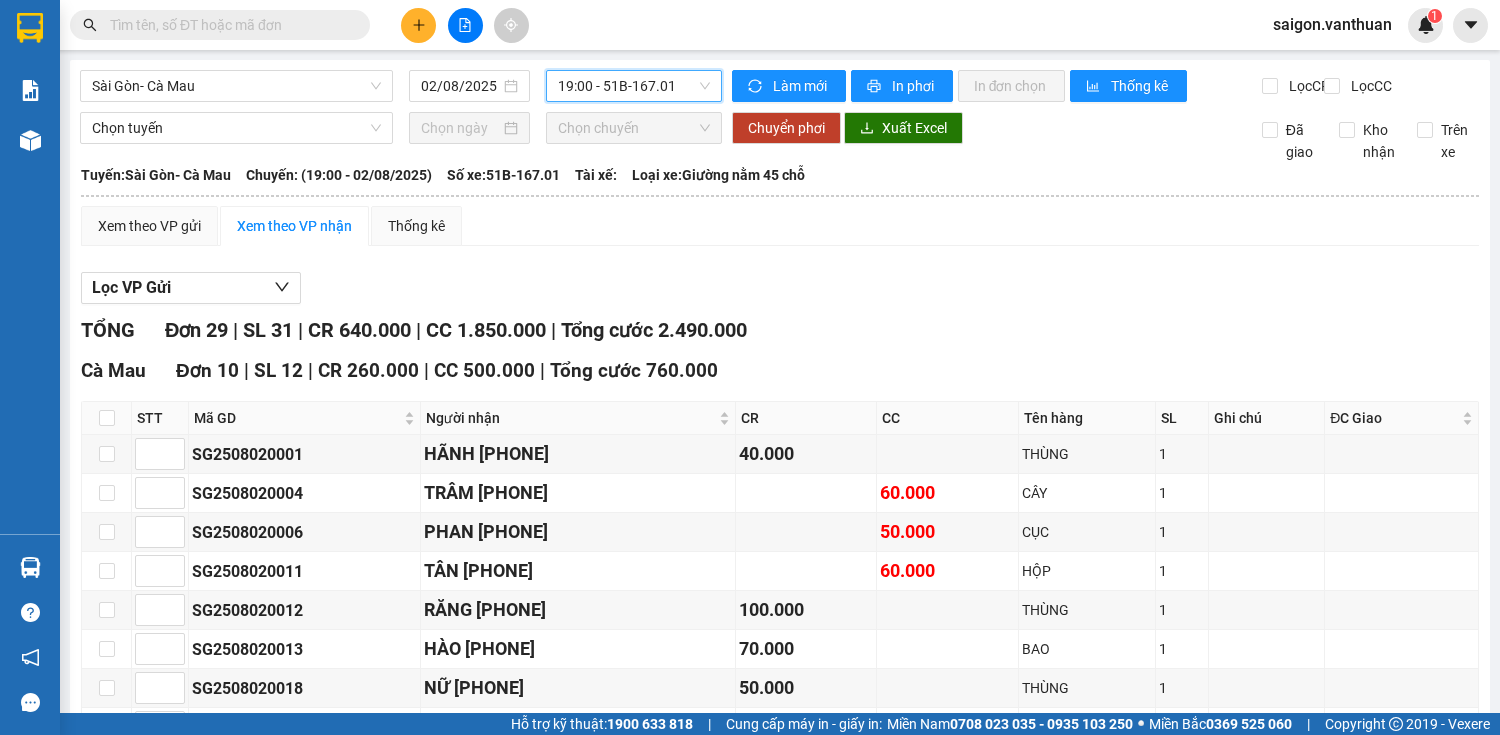 click on "19:00     - 51B-167.01" at bounding box center [634, 86] 